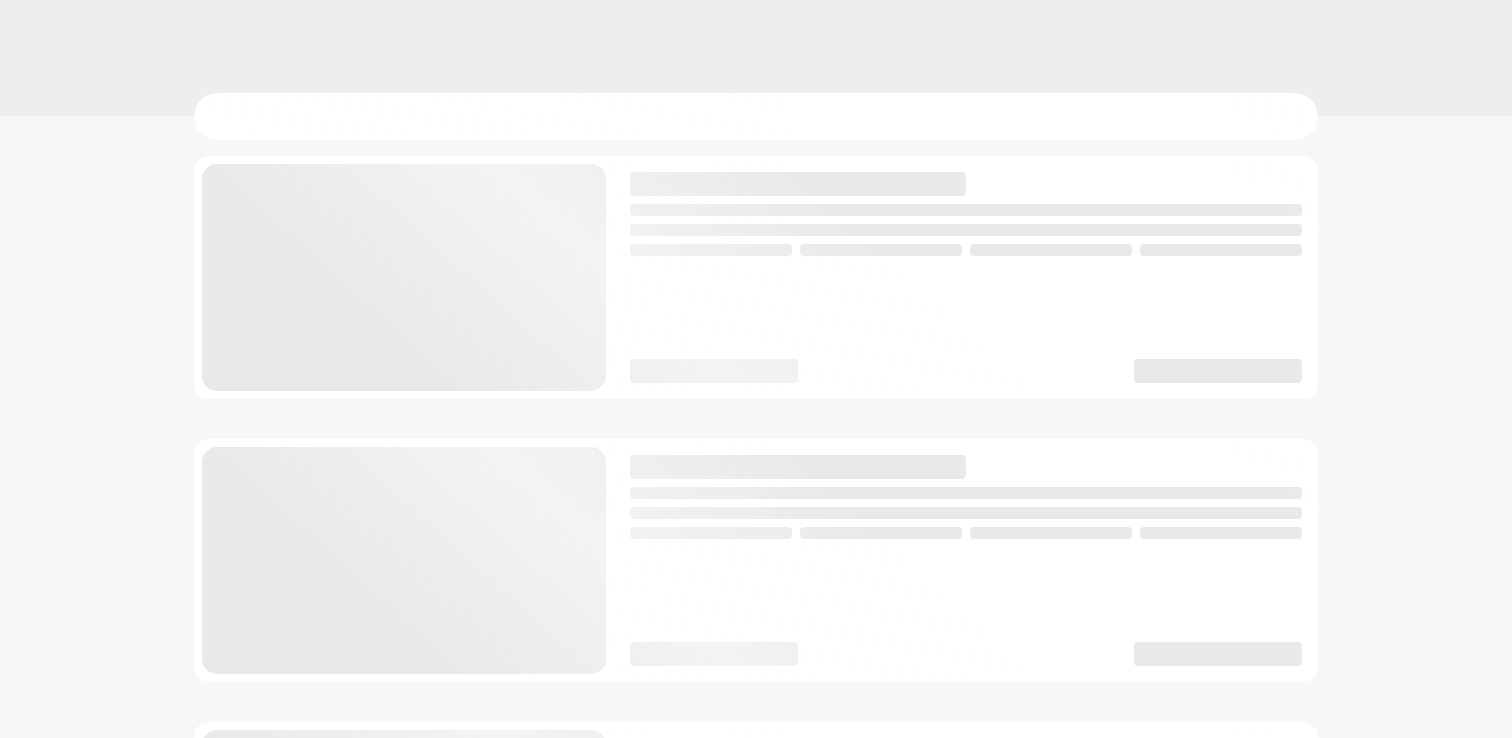 scroll, scrollTop: 0, scrollLeft: 0, axis: both 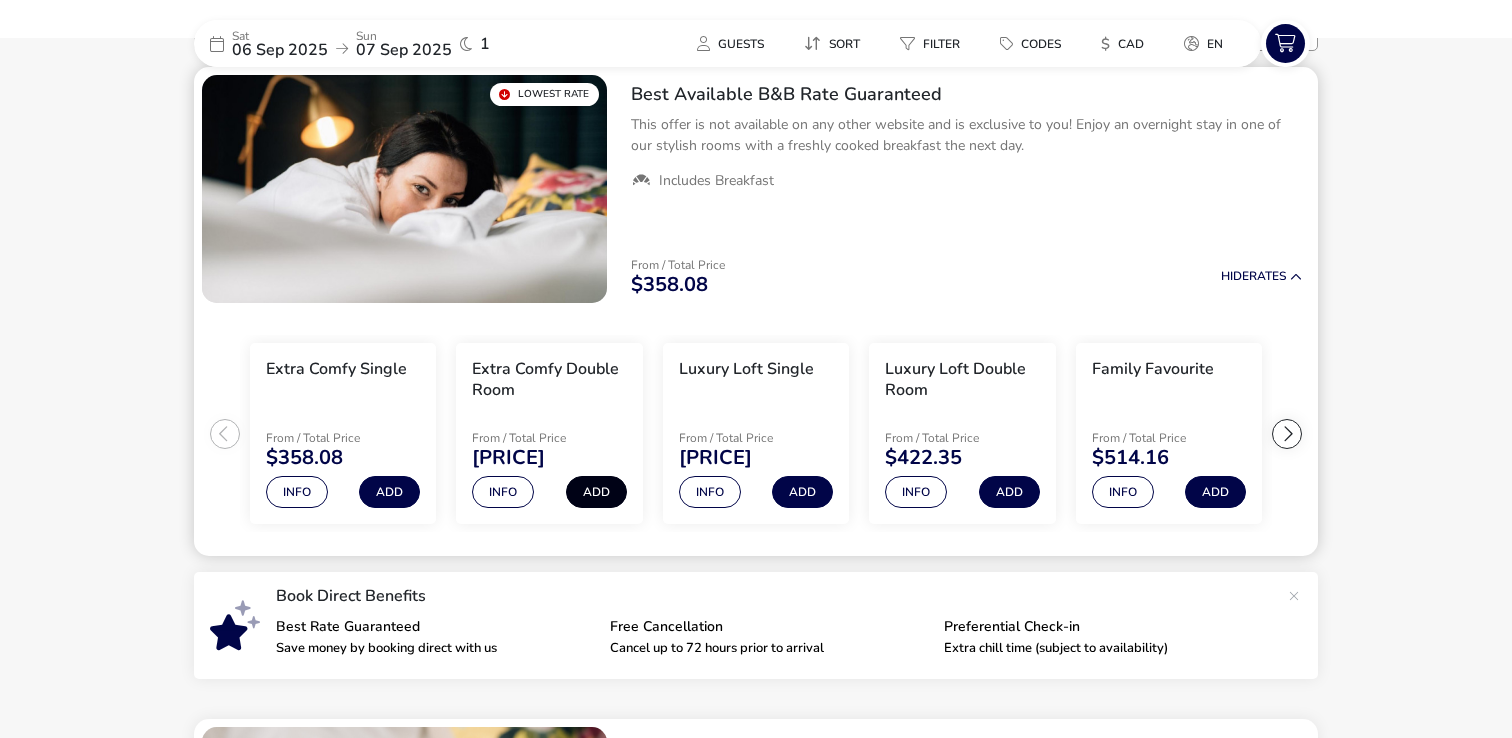 click on "Add" at bounding box center [596, 492] 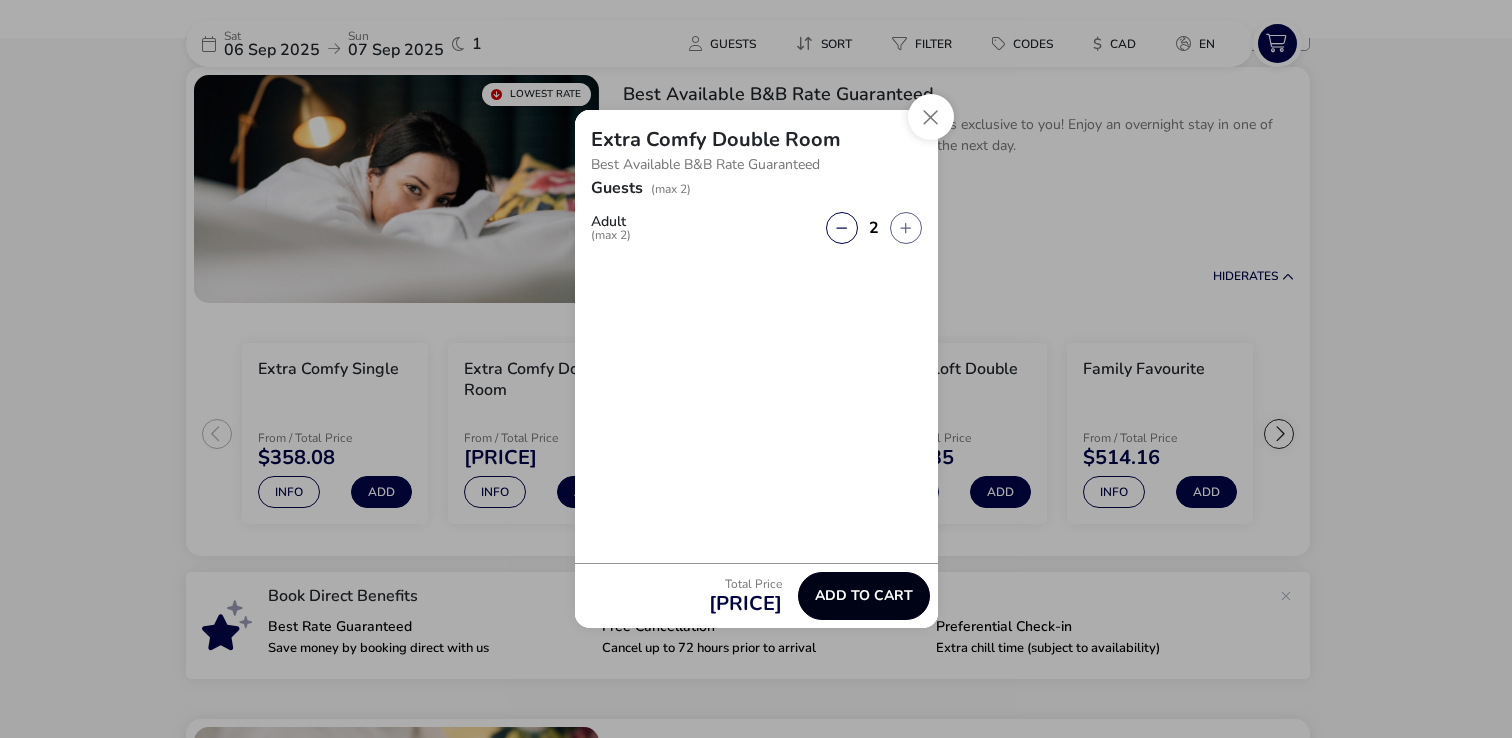 click on "Add to cart" at bounding box center [864, 595] 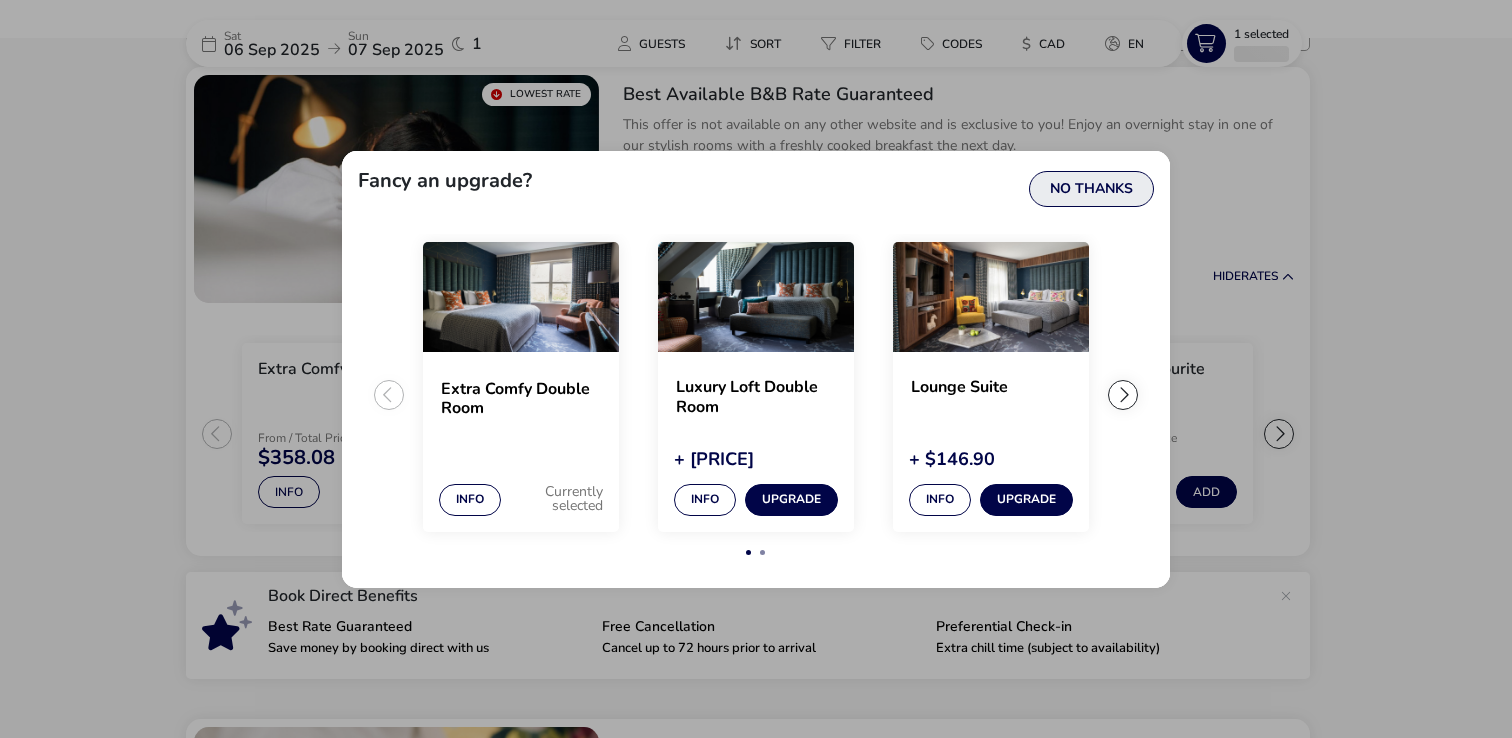 click on "No Thanks" at bounding box center [1091, 189] 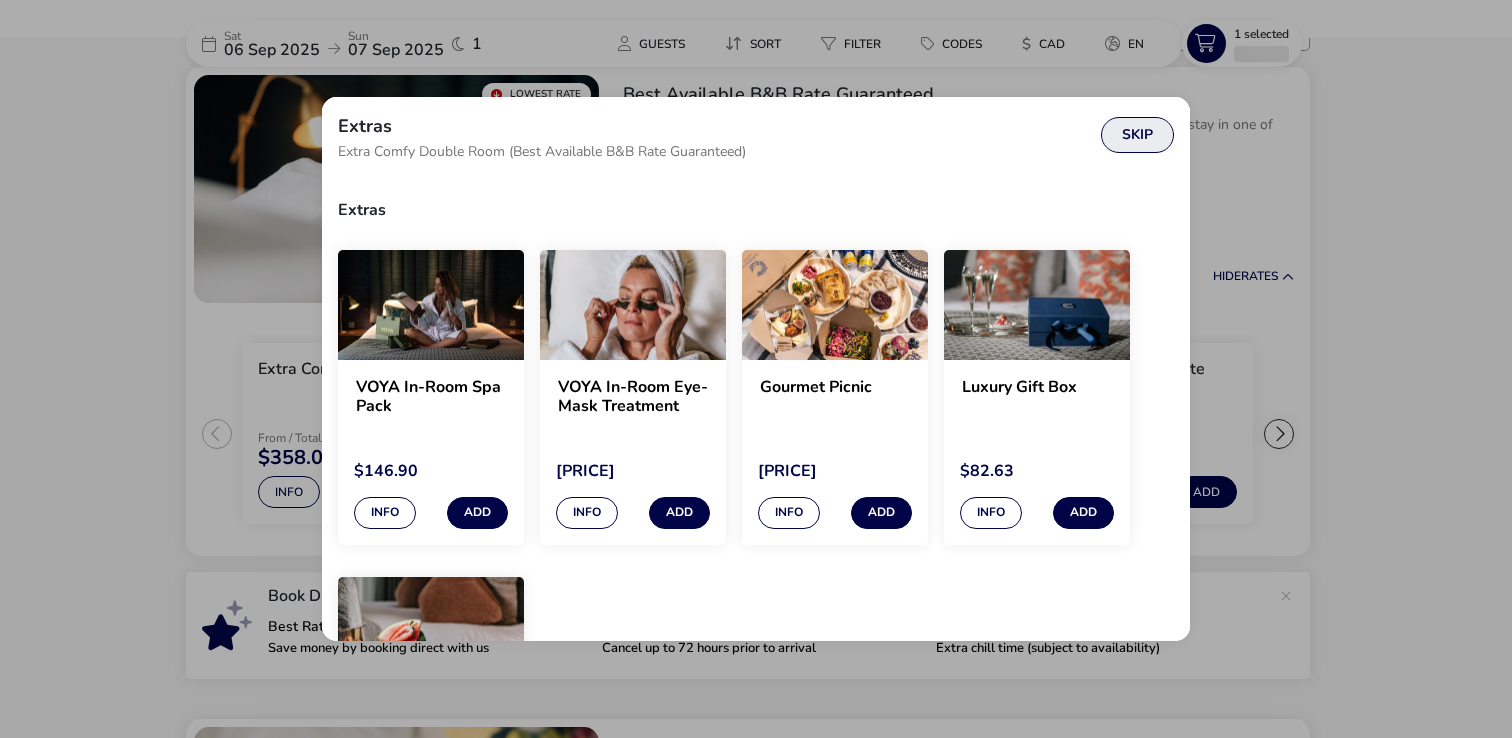 click on "Skip" at bounding box center [1137, 135] 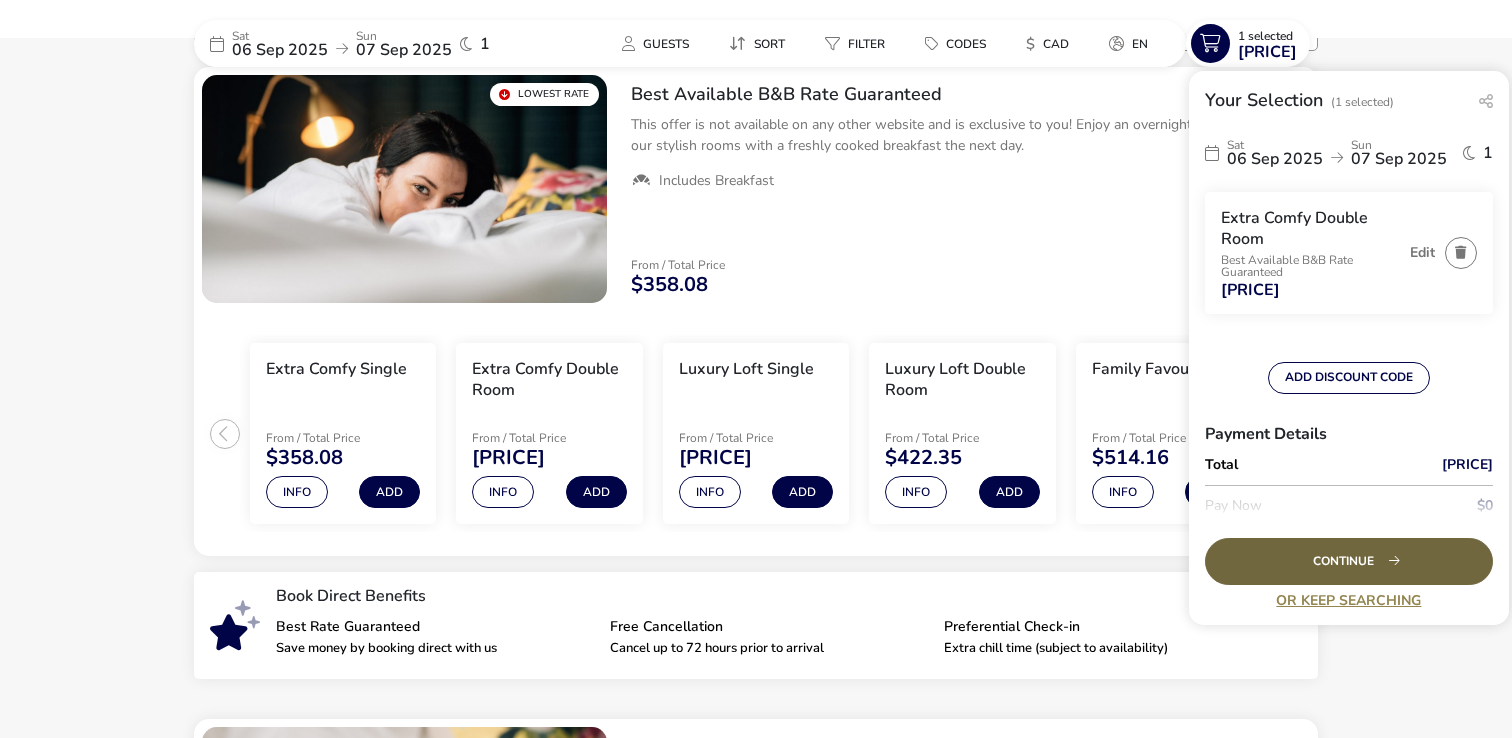 click on "Continue" at bounding box center [1349, 561] 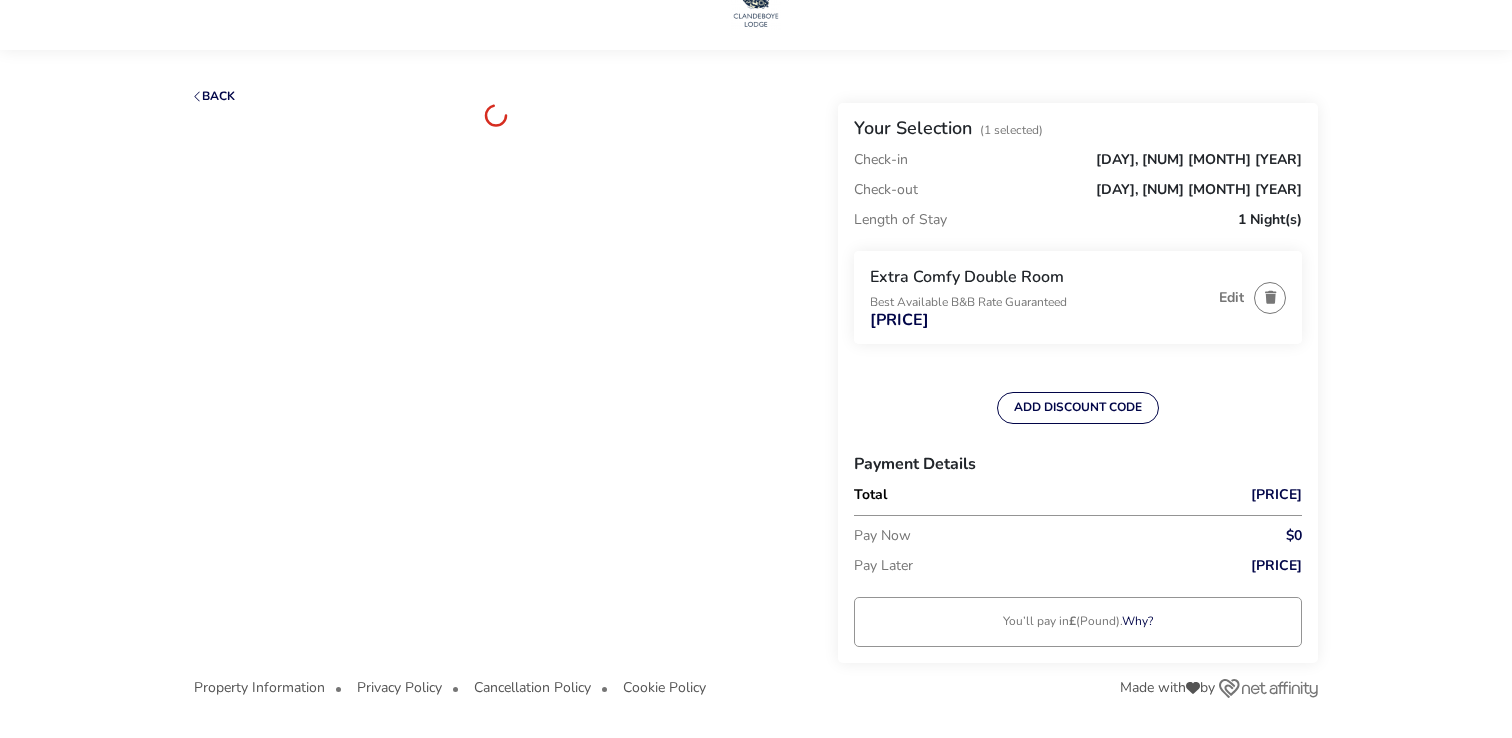 scroll, scrollTop: 0, scrollLeft: 0, axis: both 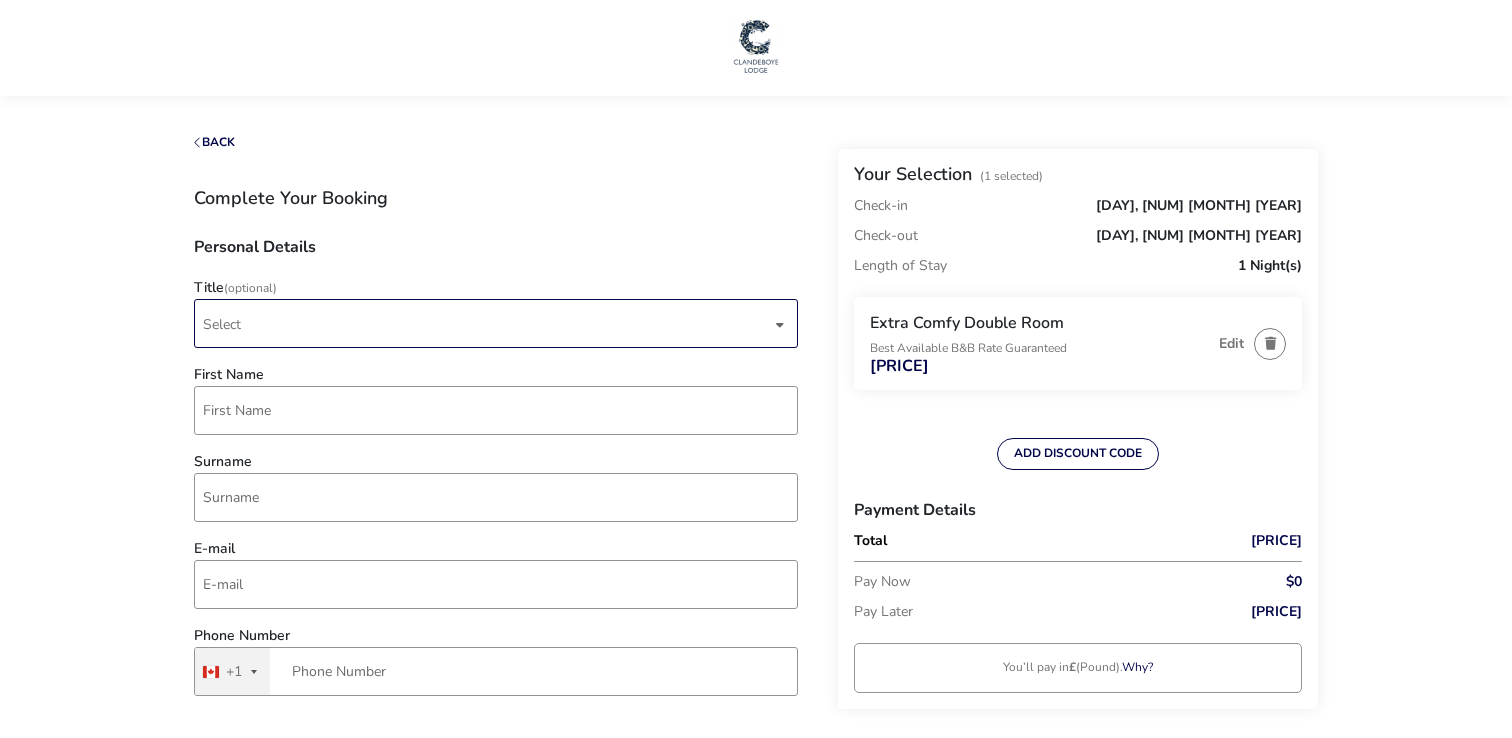 click on "Select" at bounding box center [487, 323] 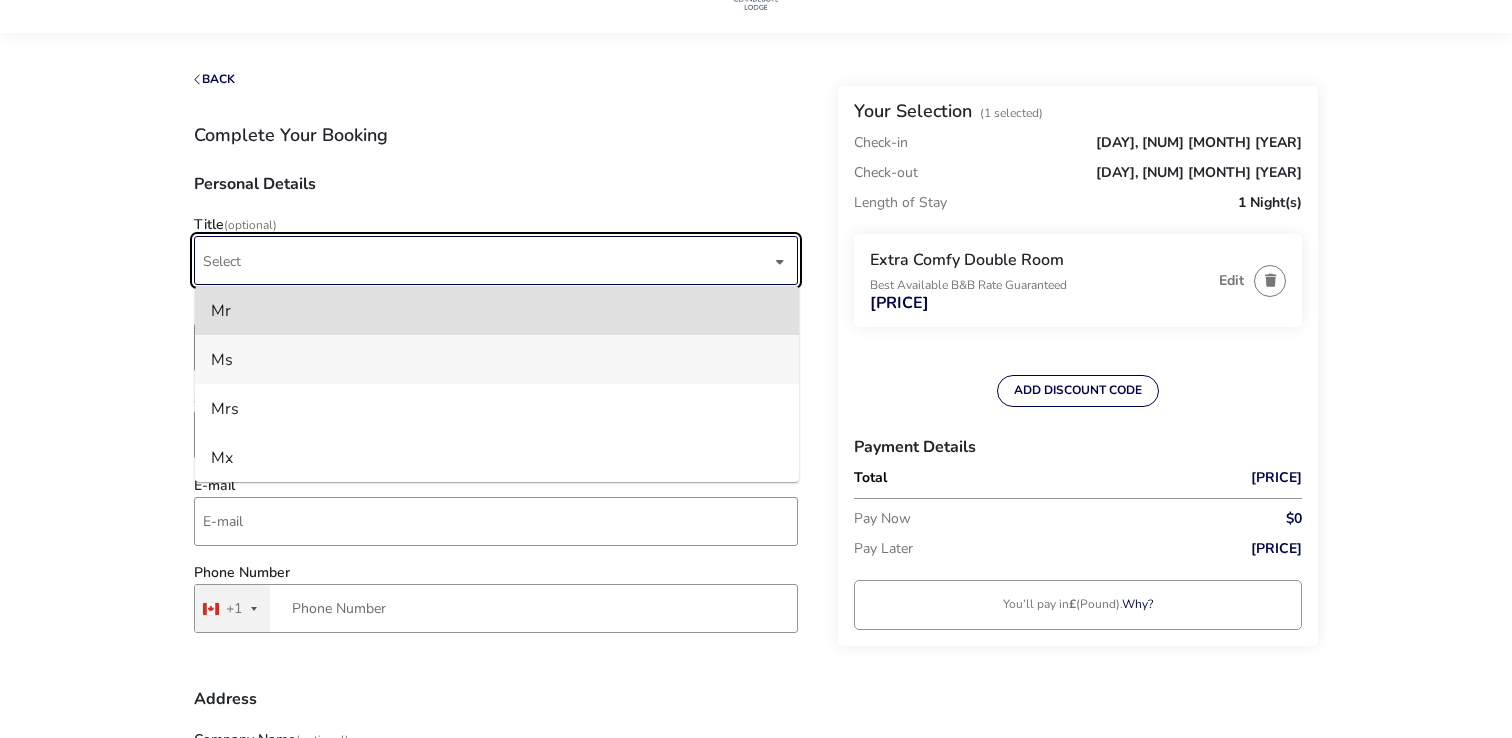 scroll, scrollTop: 88, scrollLeft: 0, axis: vertical 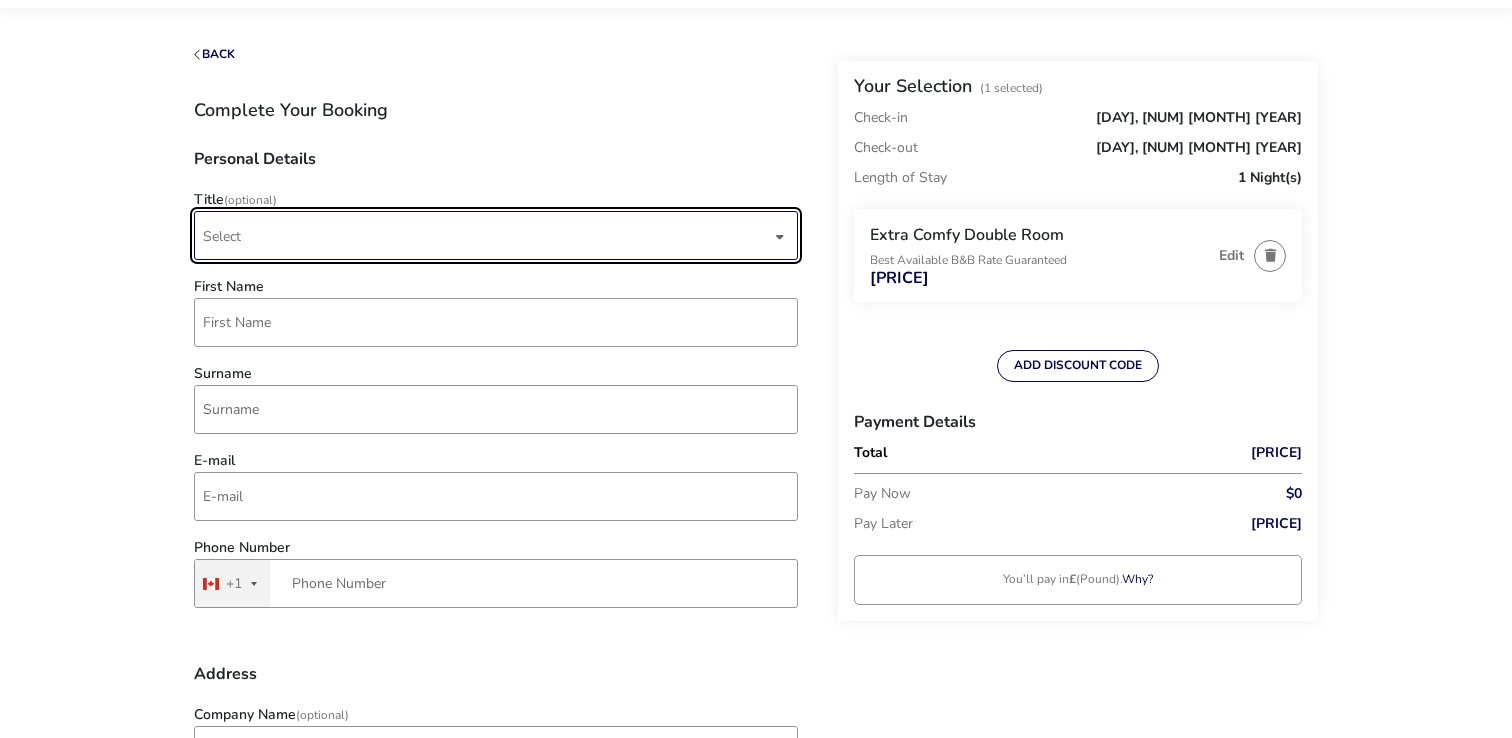 click on "Select" at bounding box center (487, 235) 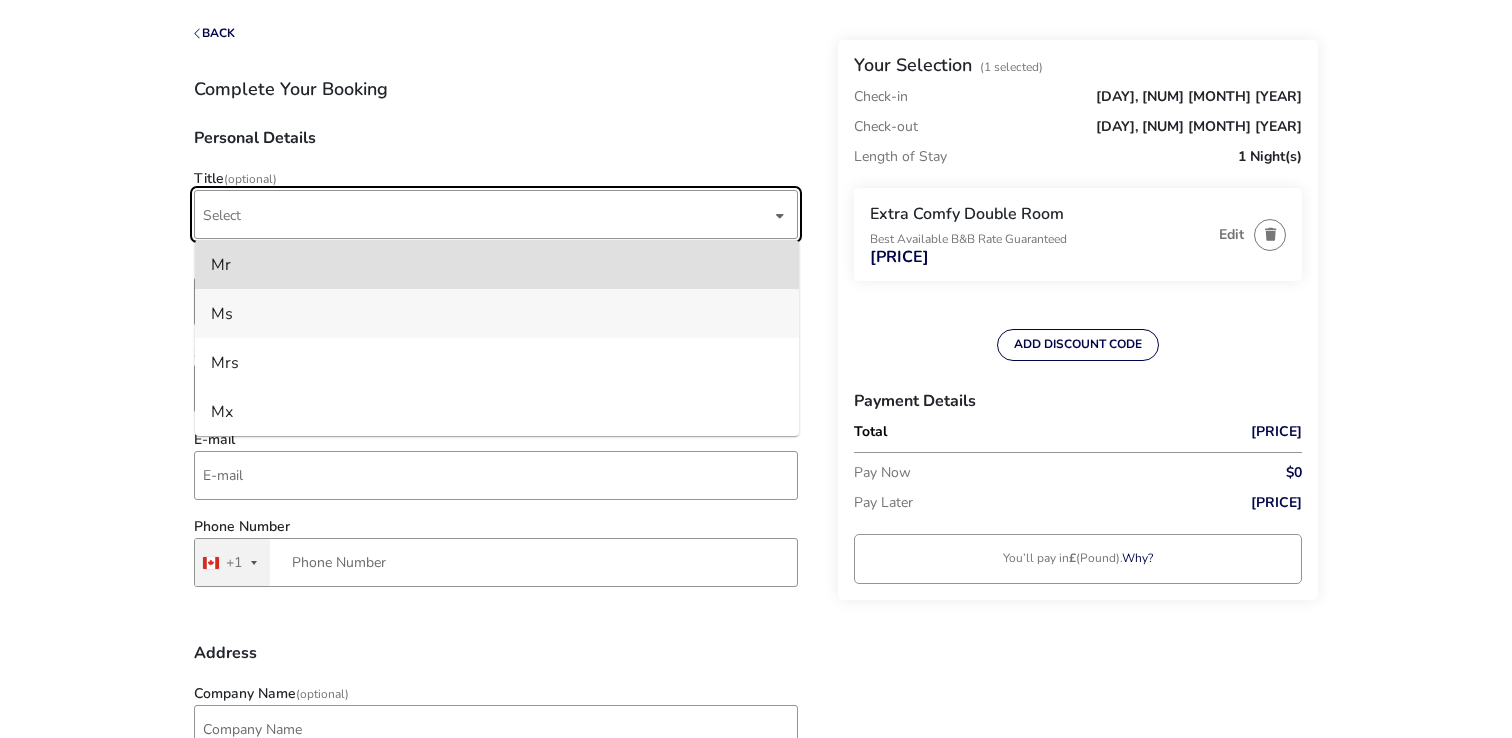 scroll, scrollTop: 112, scrollLeft: 0, axis: vertical 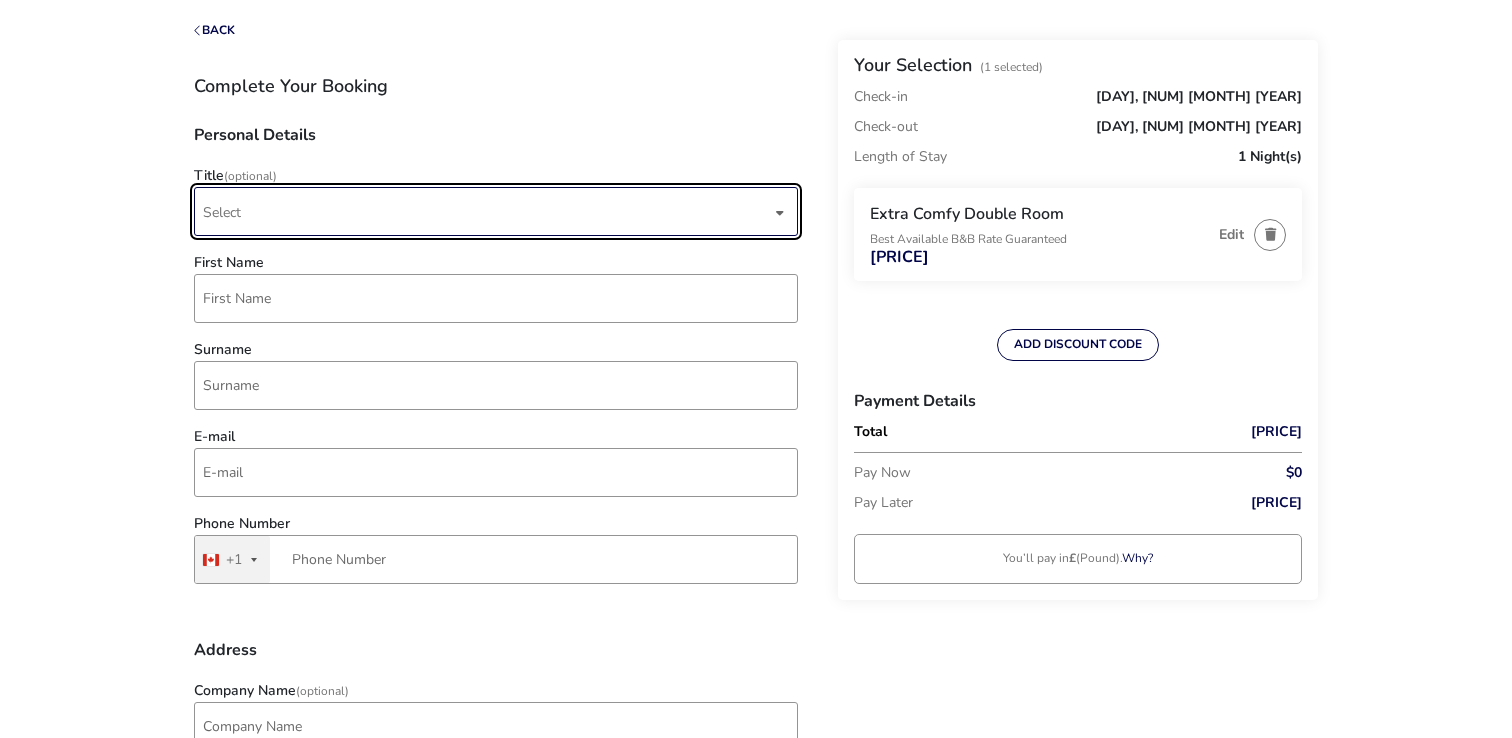 click on "Select" at bounding box center [487, 211] 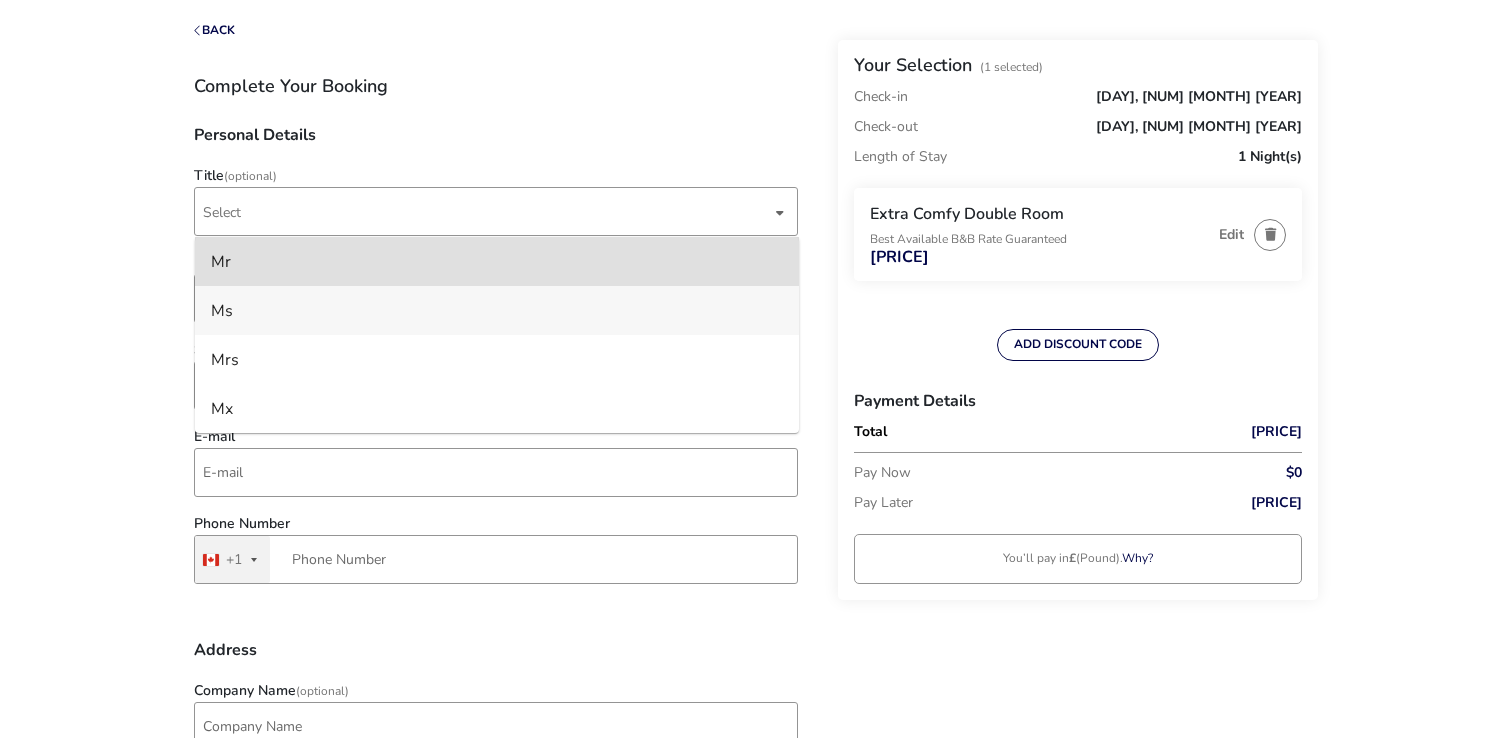 click on "Ms" at bounding box center (497, 310) 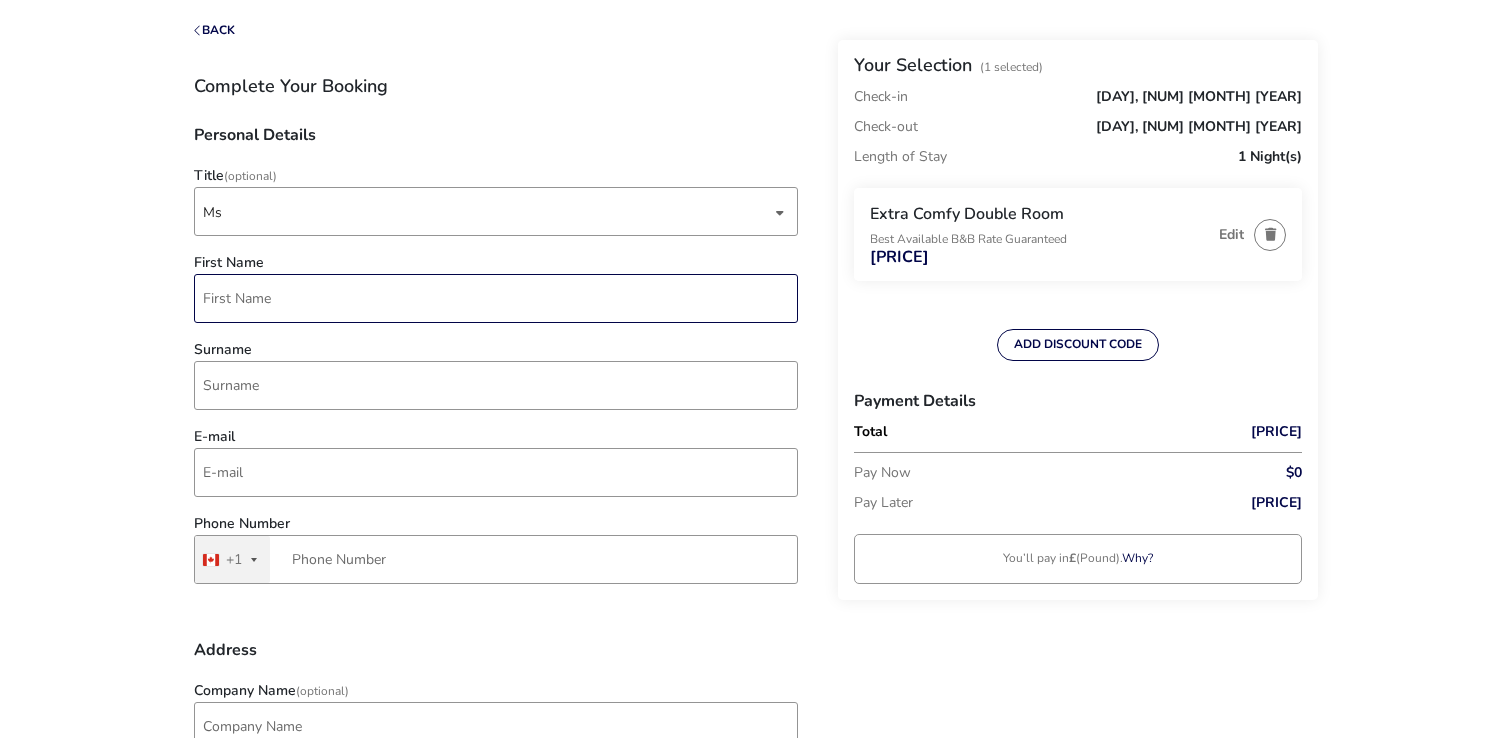 click on "First Name" at bounding box center (496, 298) 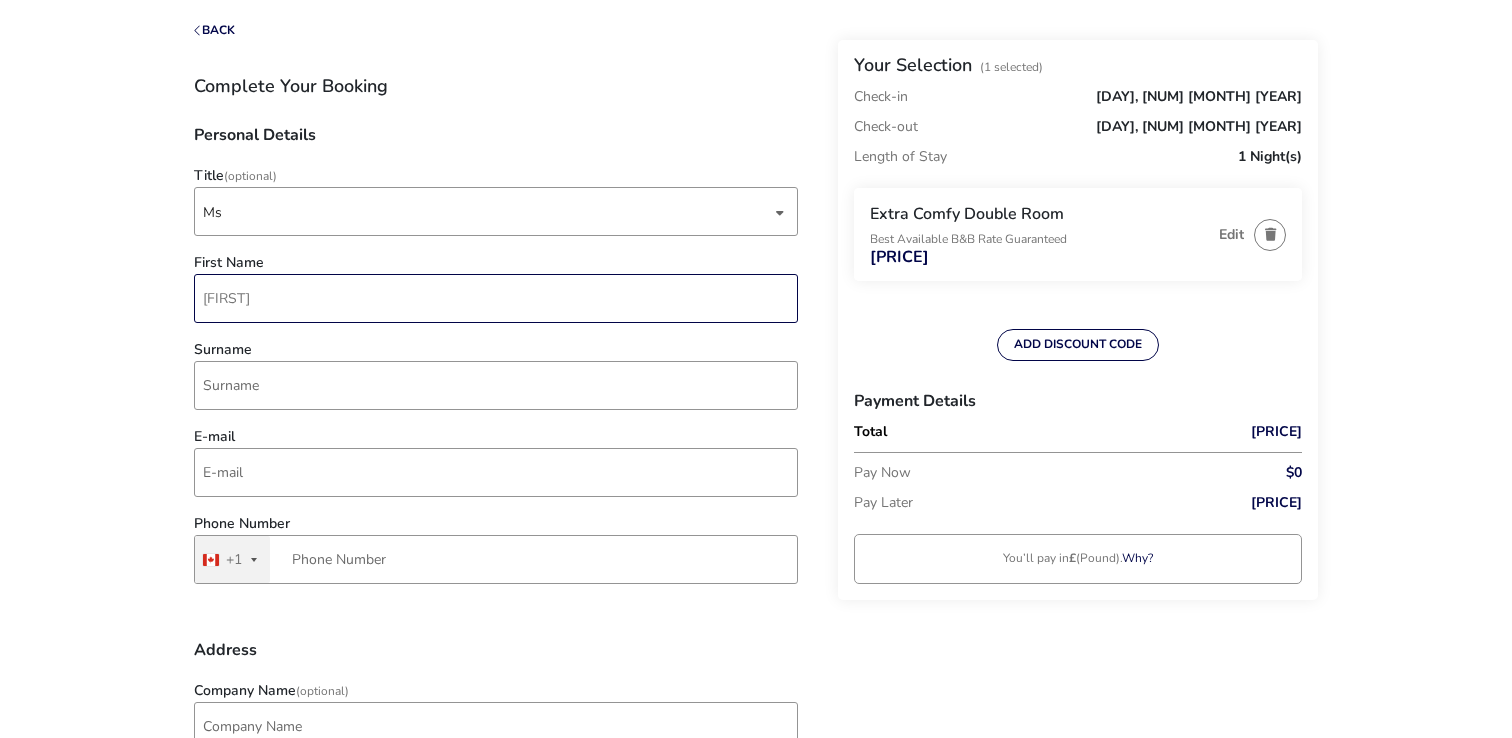 type on "[FIRST]" 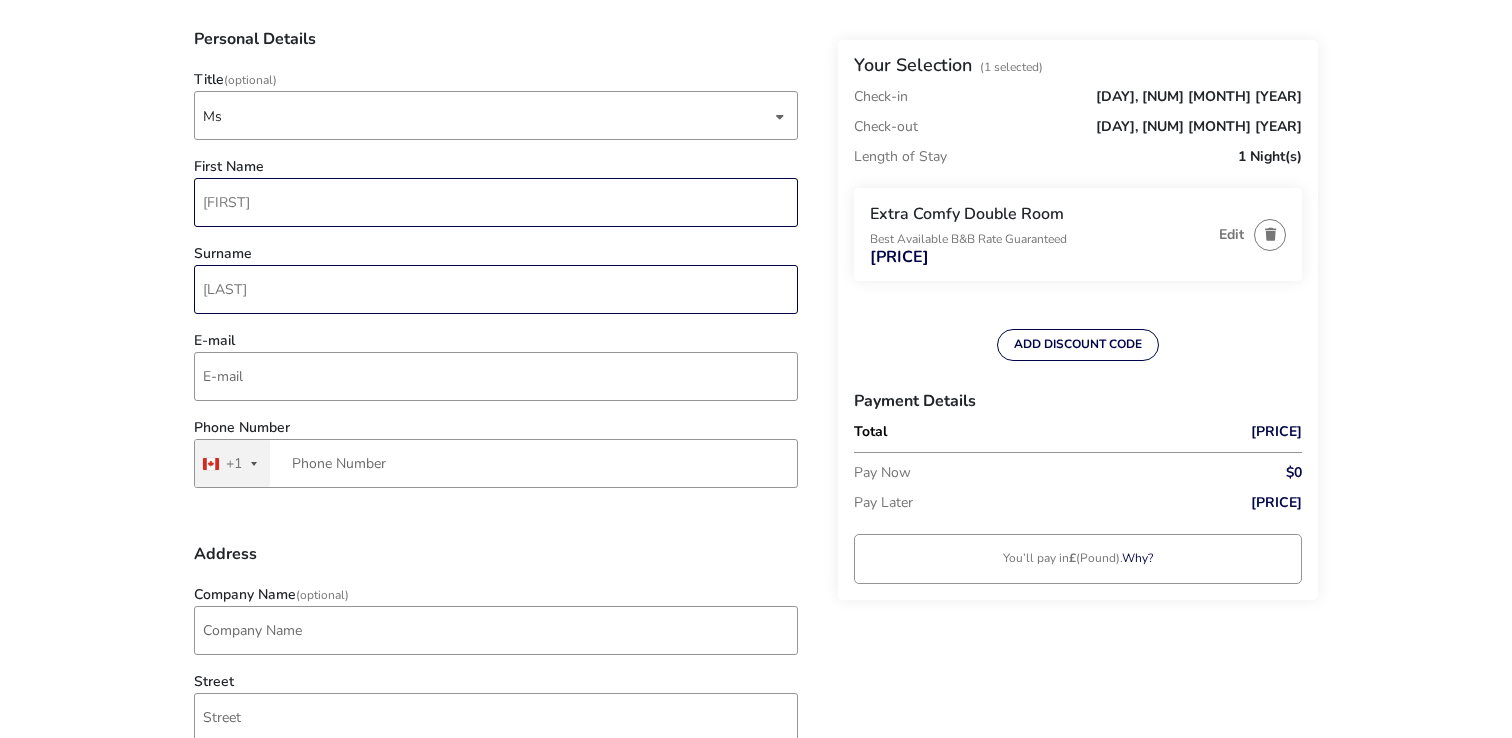 scroll, scrollTop: 219, scrollLeft: 0, axis: vertical 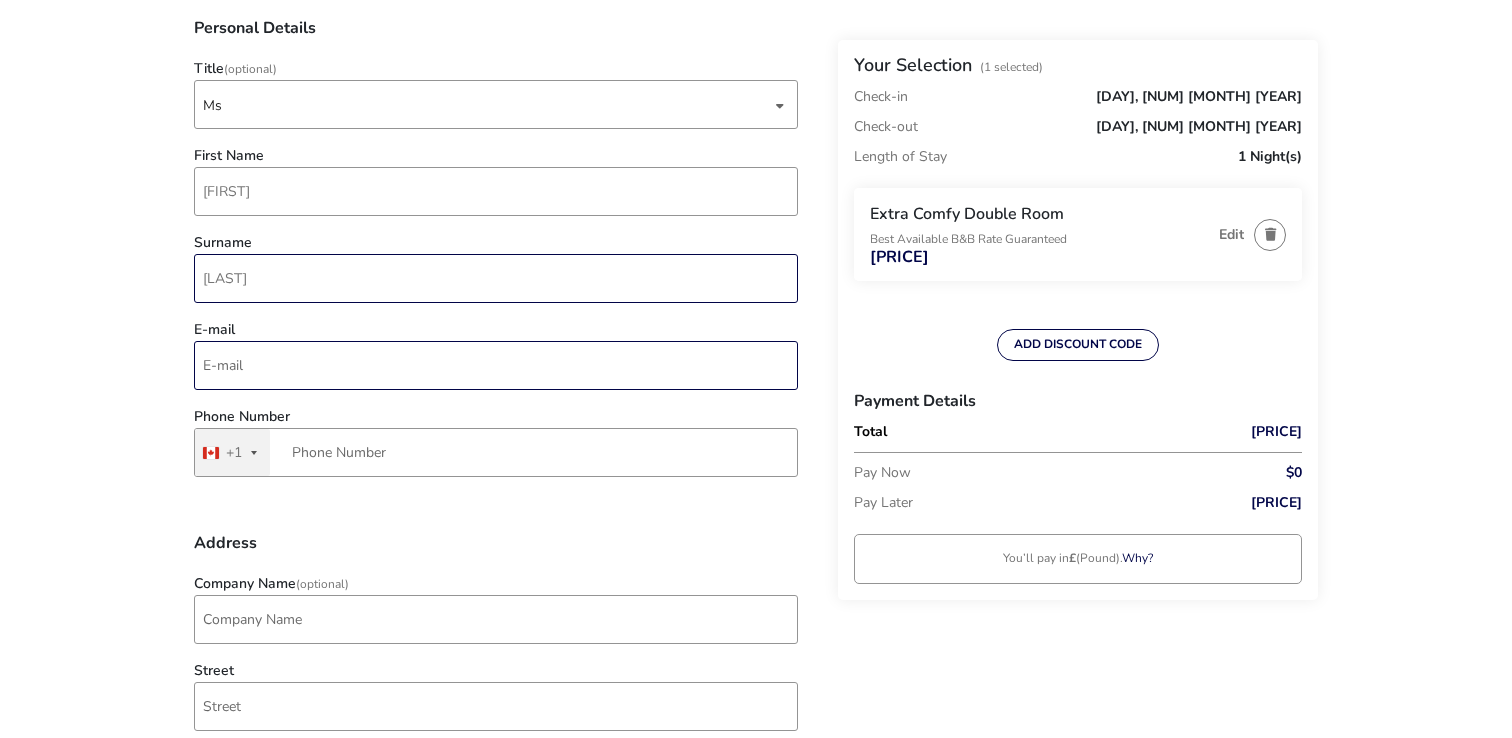type on "[LAST]" 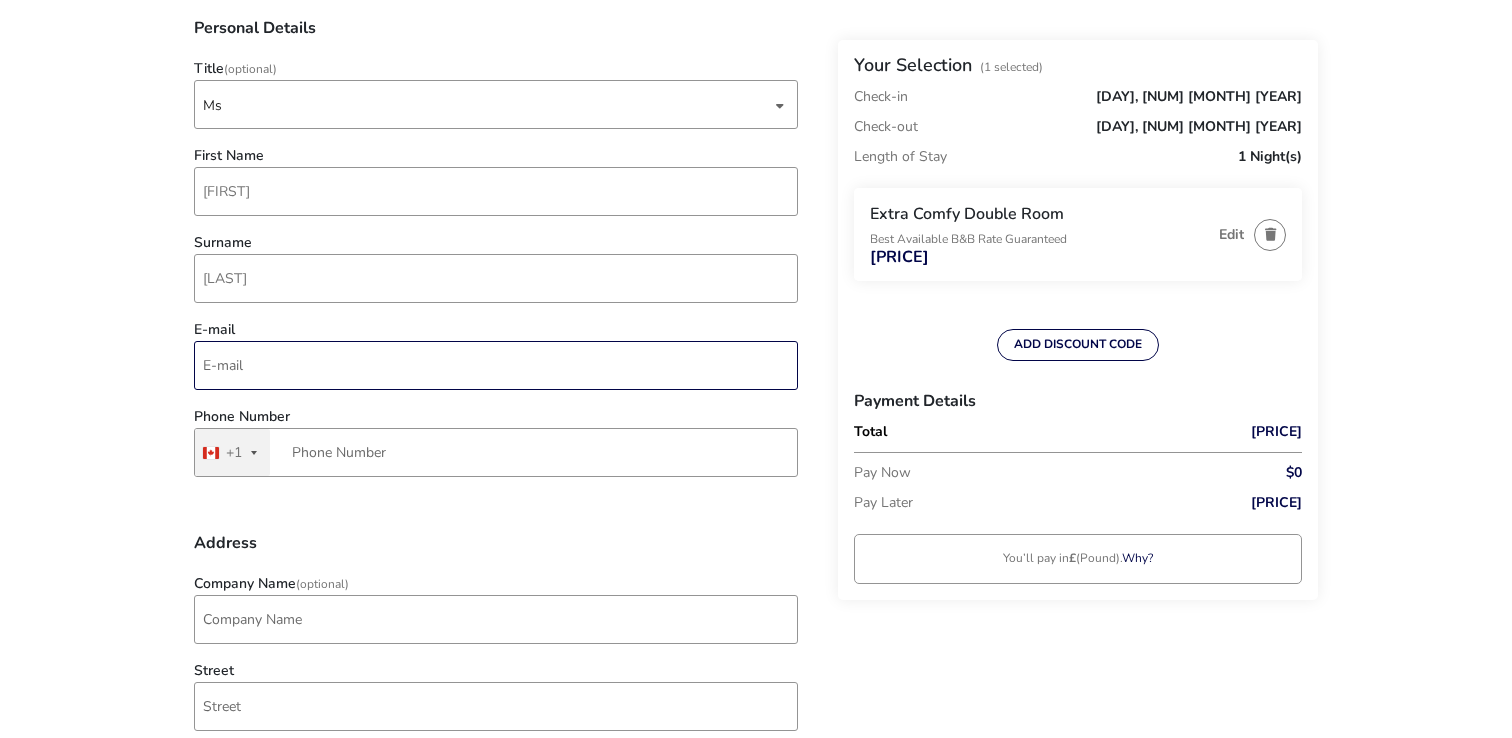 click on "E-mail" at bounding box center [496, 365] 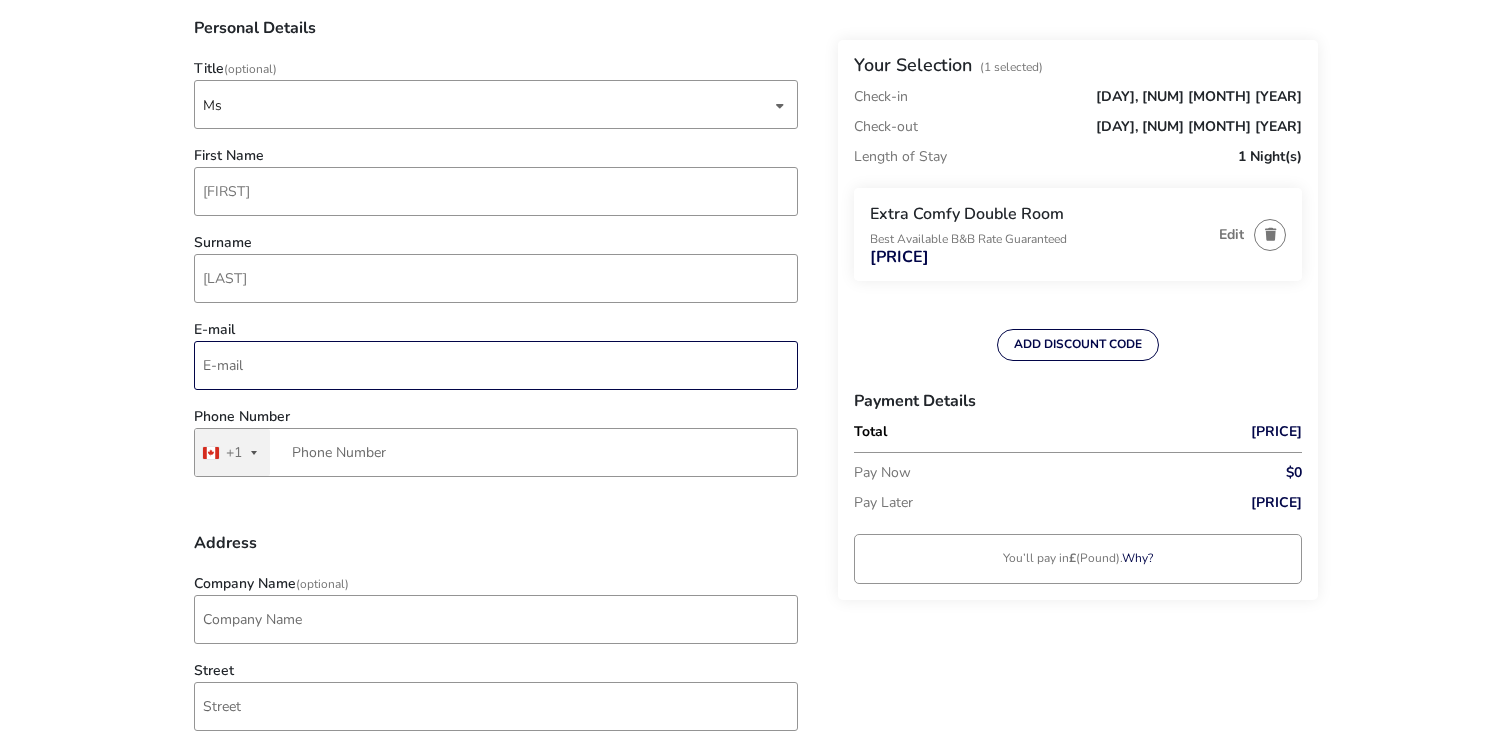 type on "[EMAIL]" 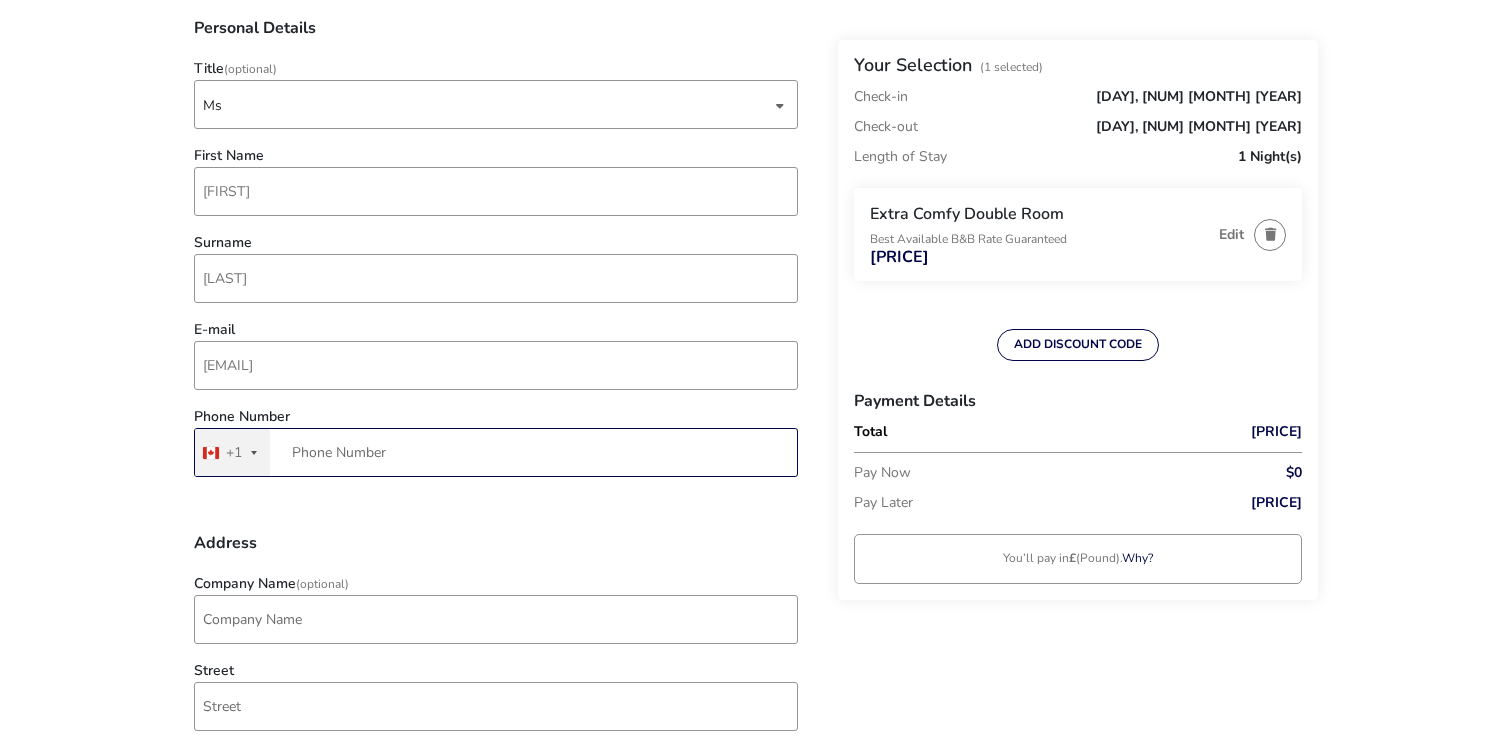 click on "Phone Number" at bounding box center (496, 452) 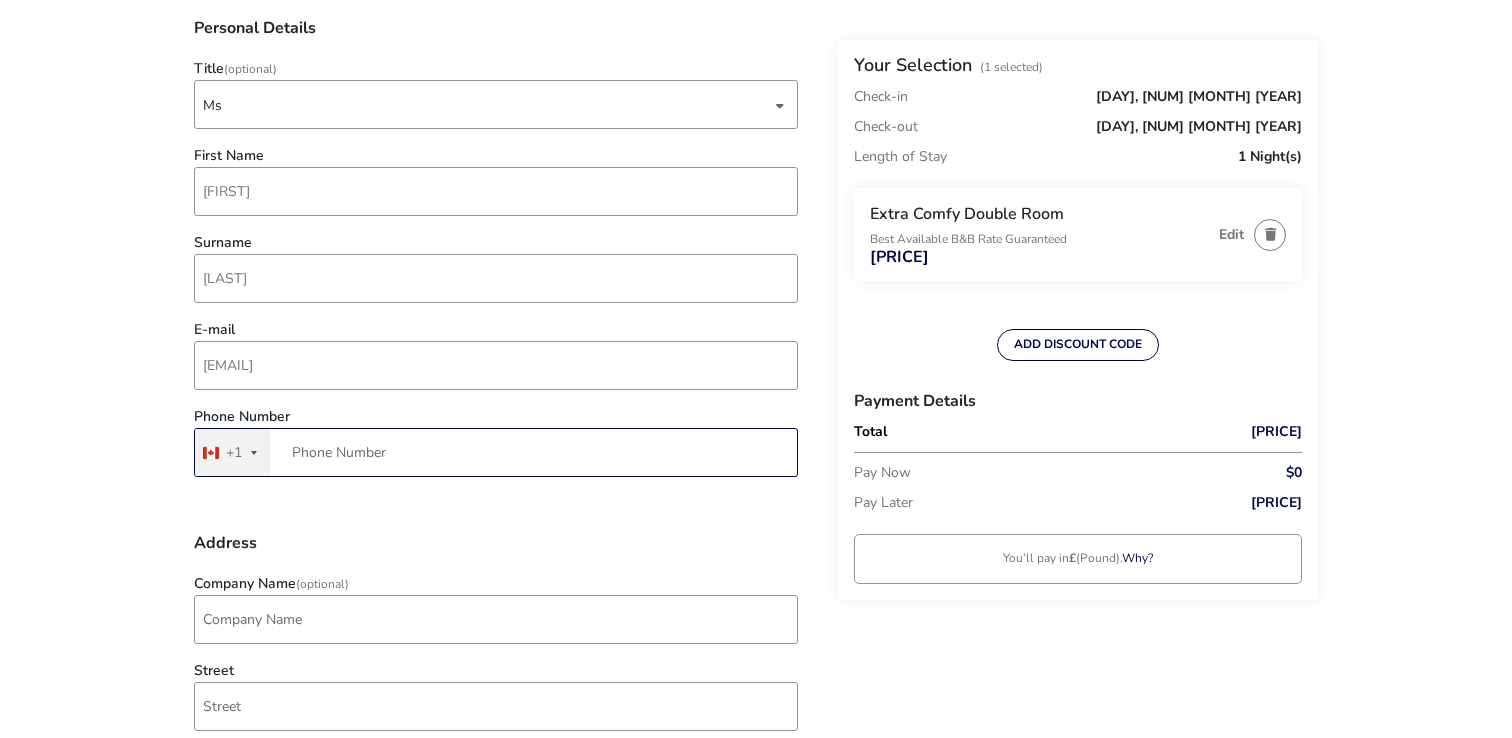 type on "[PHONE]" 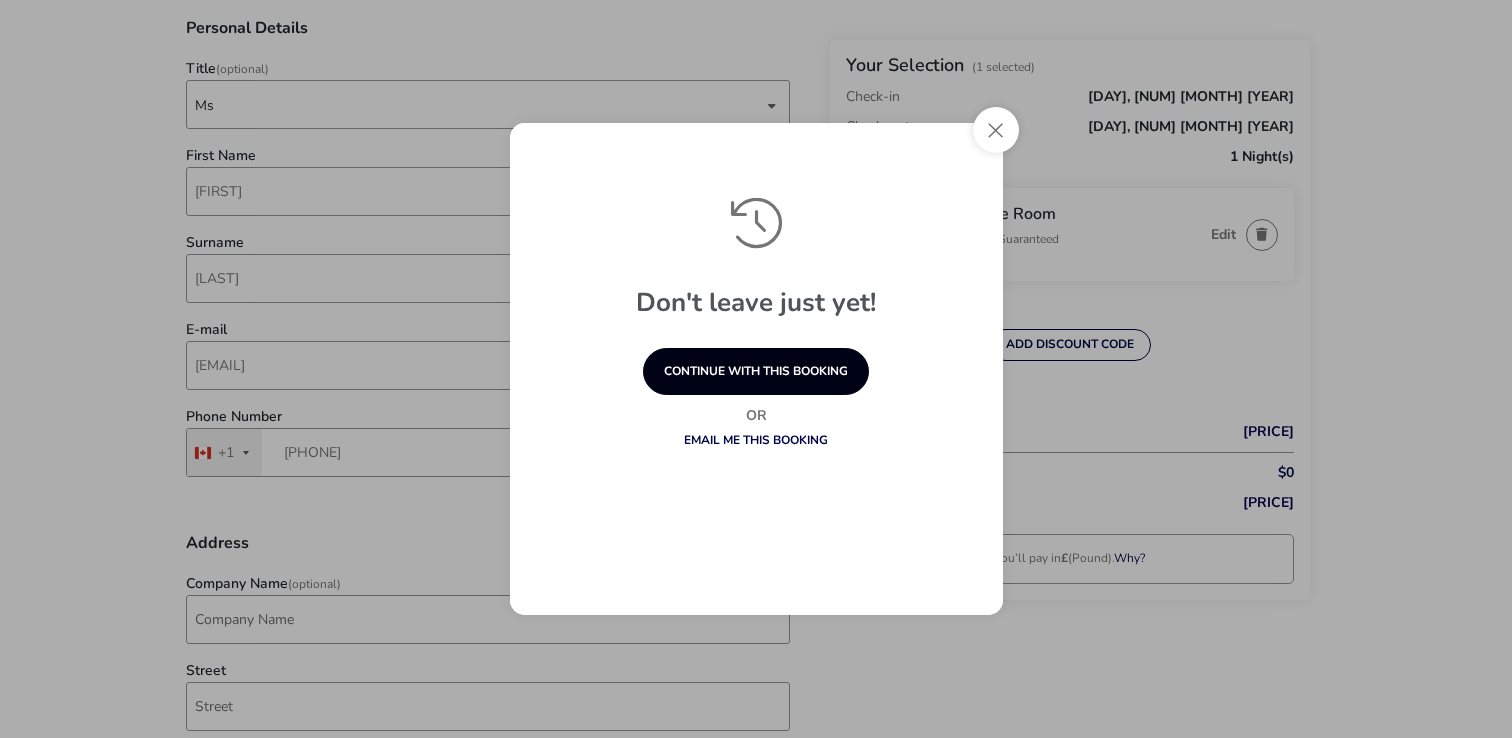 click on "continue with this booking" at bounding box center [756, 371] 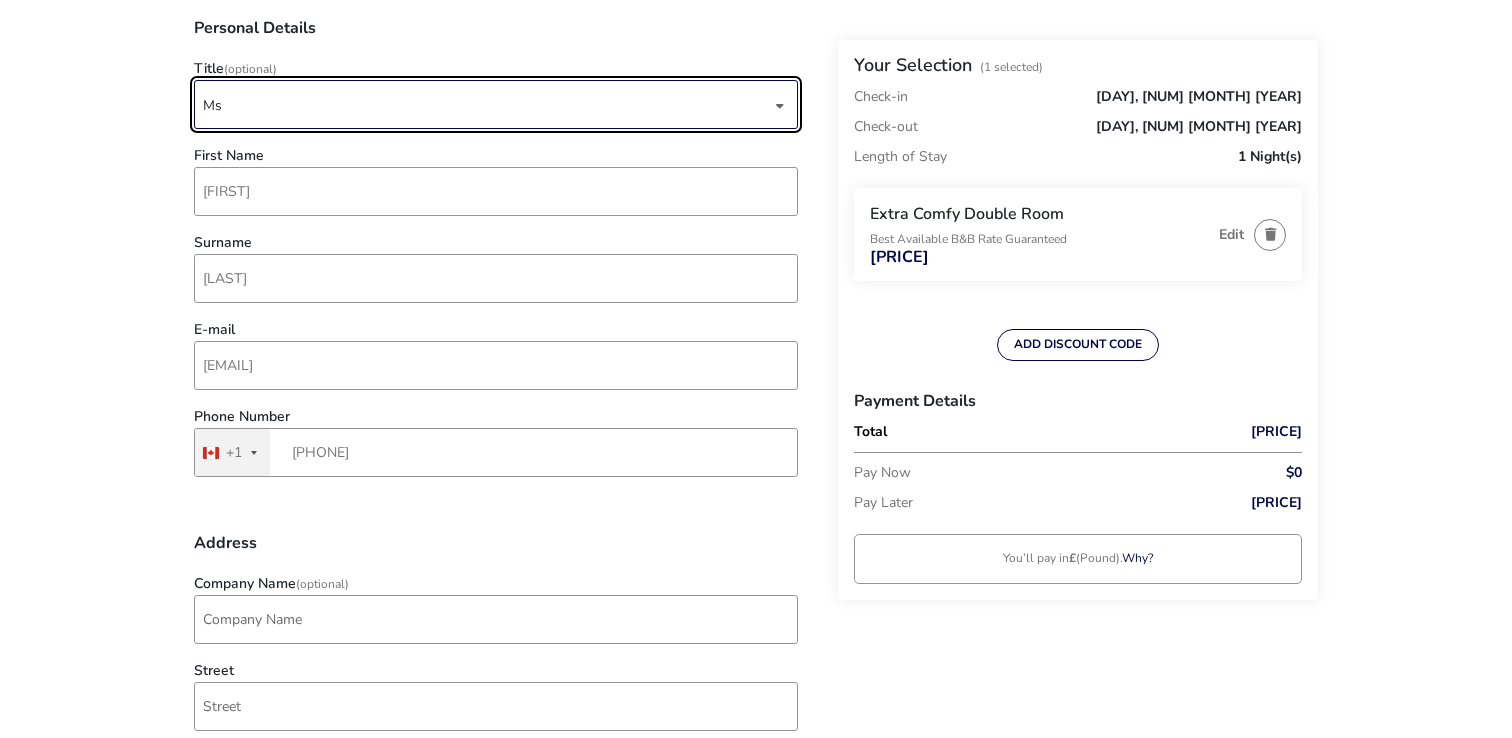 click on "Ms" at bounding box center [487, 105] 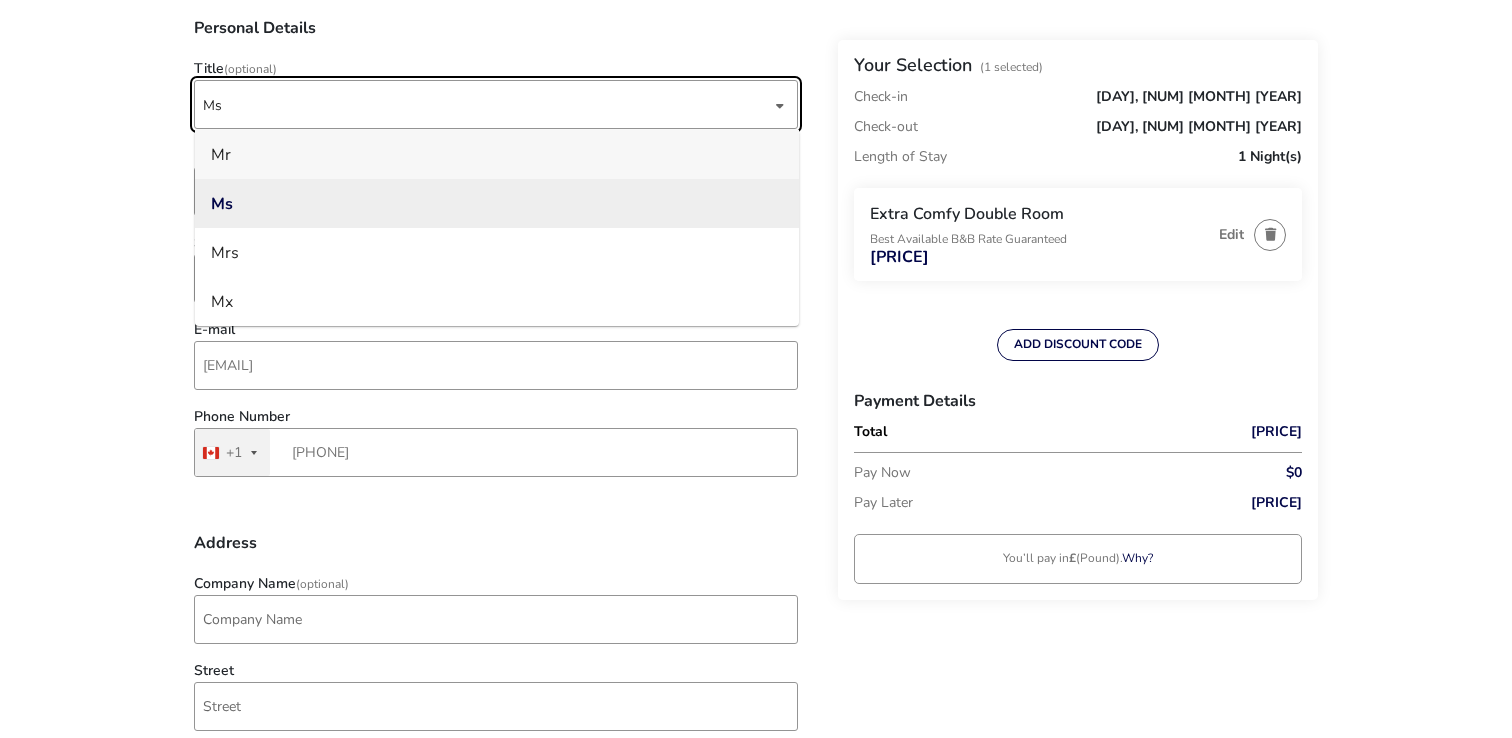 click on "Mr" at bounding box center [497, 154] 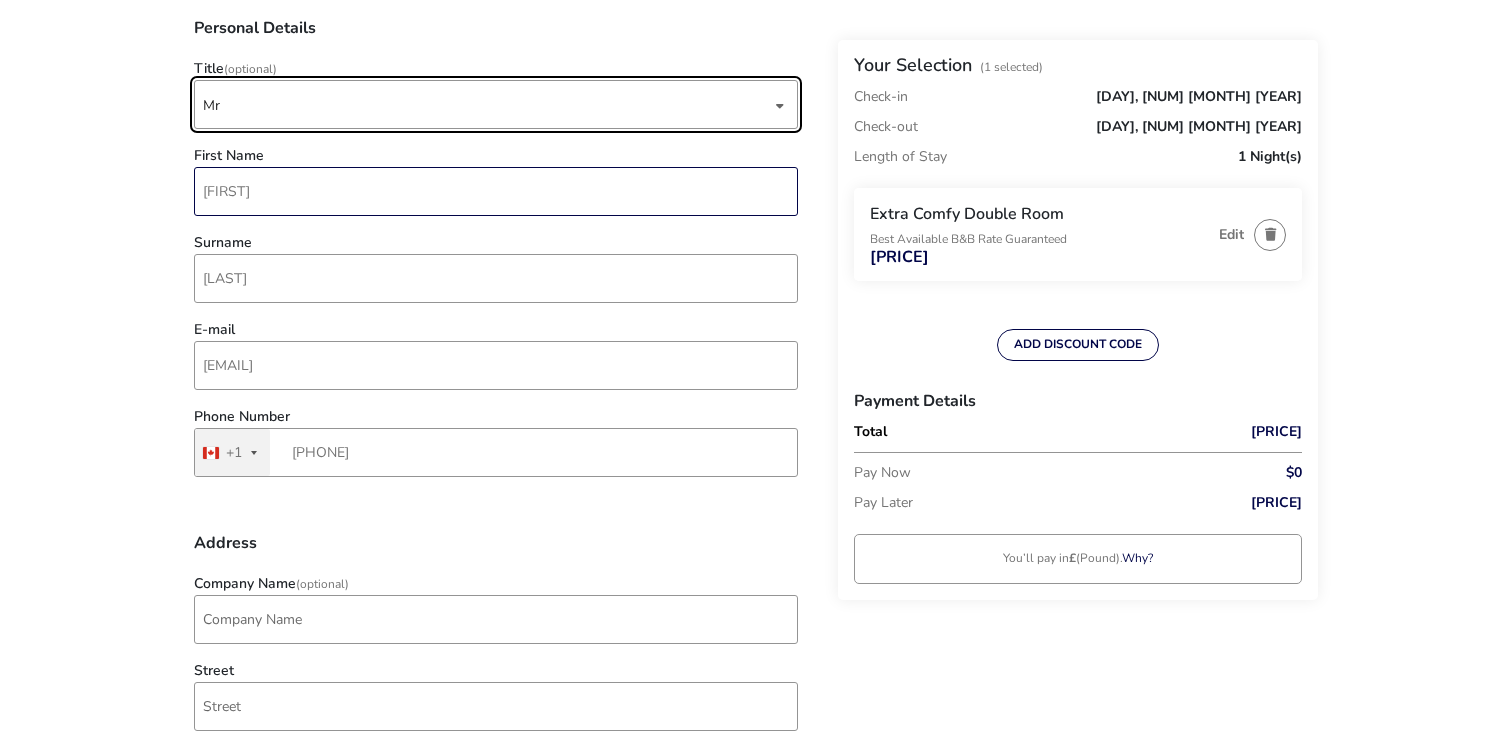 click on "[FIRST]" at bounding box center (496, 191) 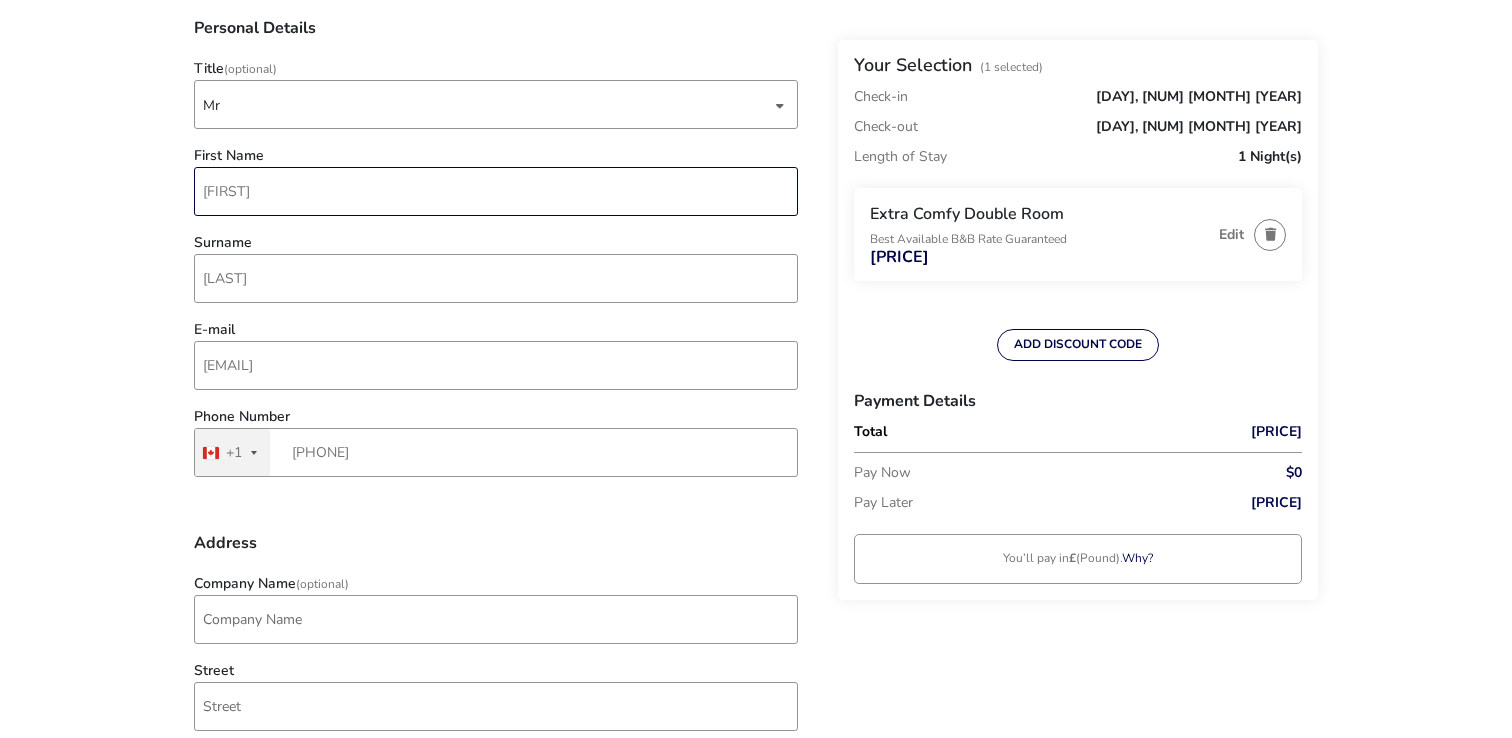click on "[FIRST]" at bounding box center (496, 191) 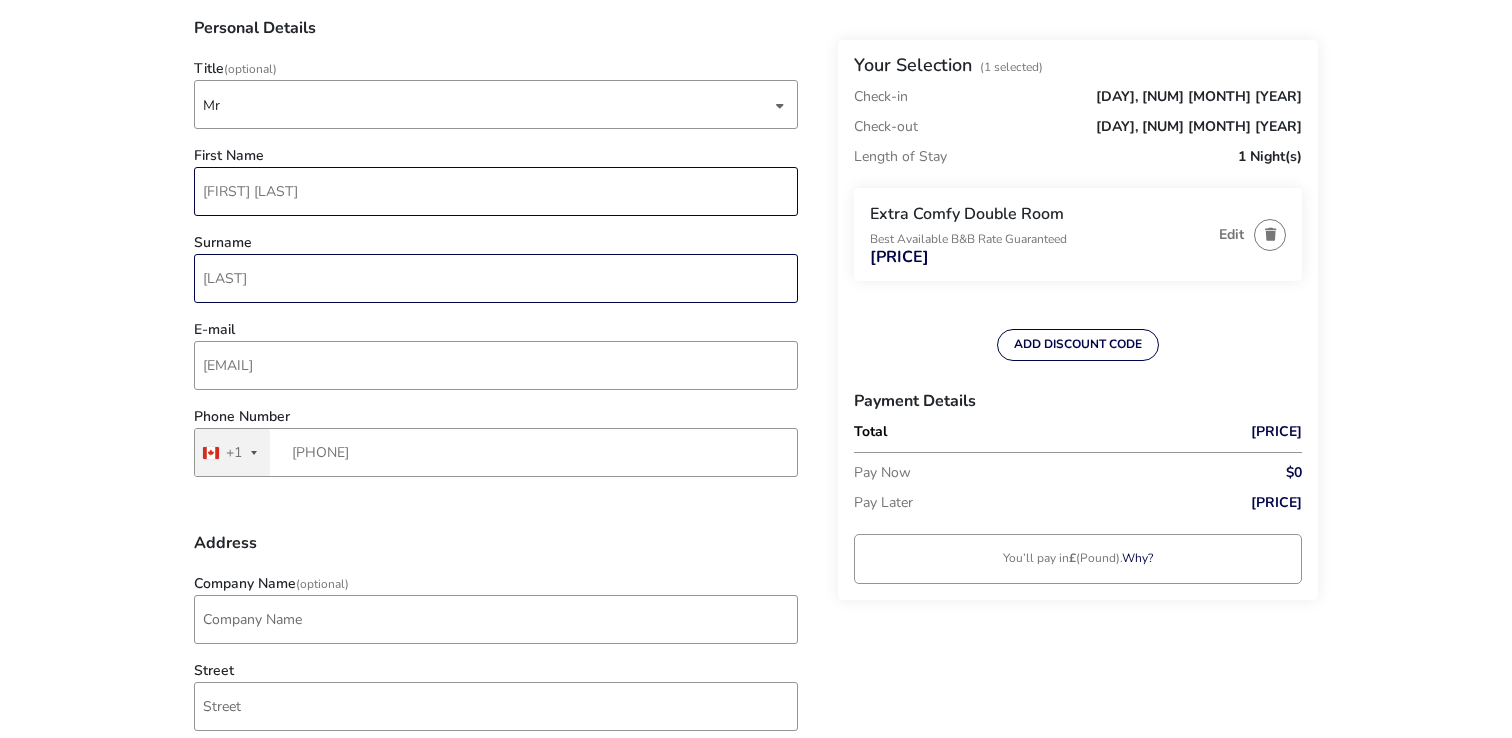 type on "[FIRST] [LAST]" 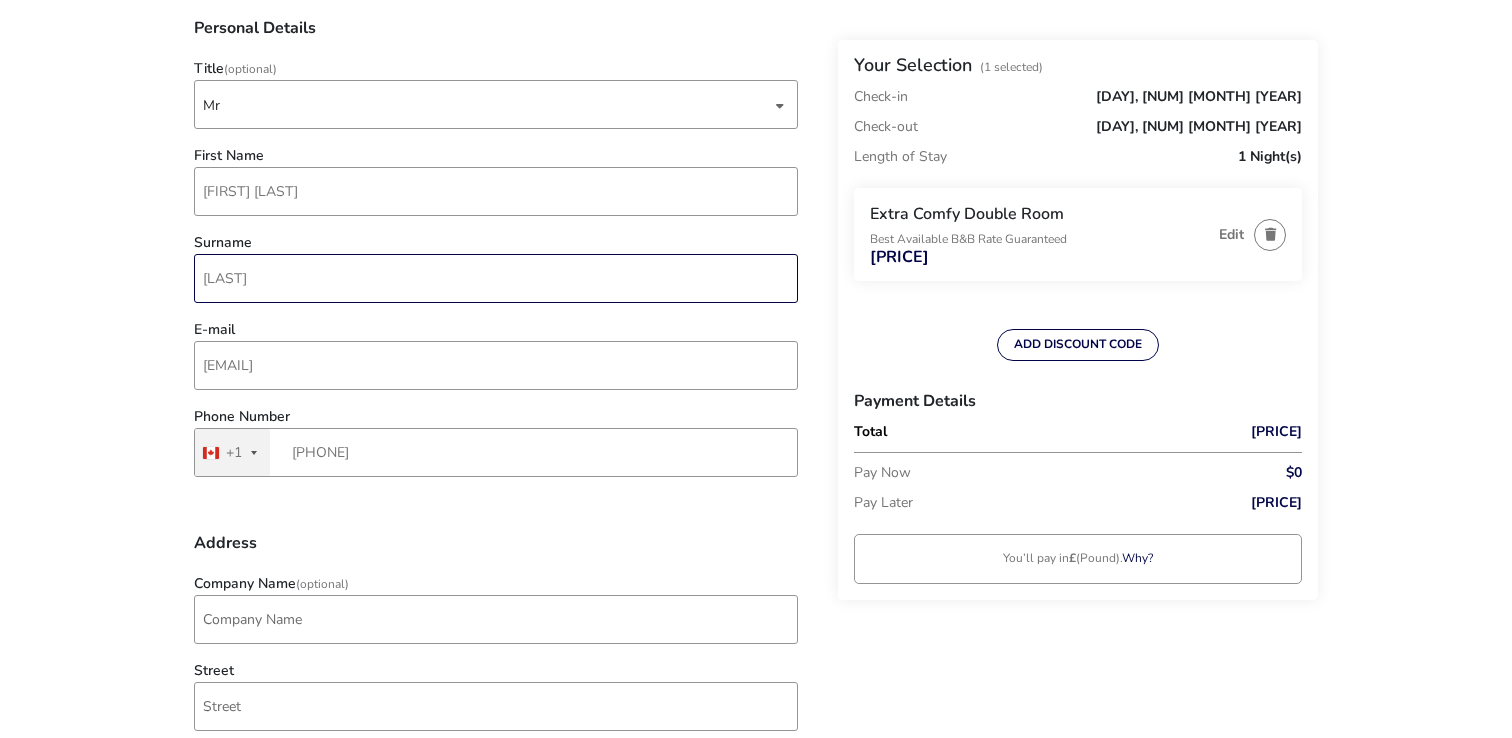 click on "[LAST]" at bounding box center [496, 278] 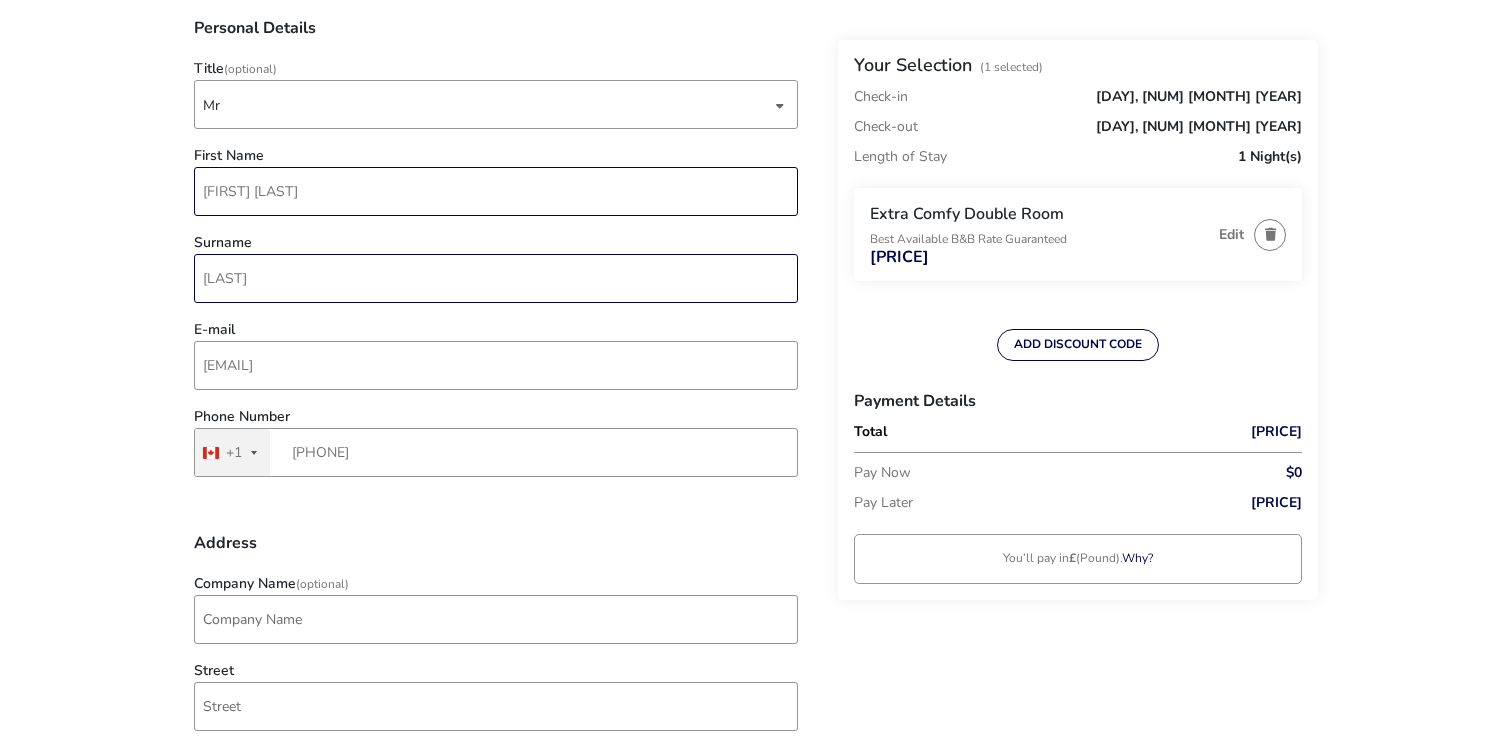 type on "[LAST]" 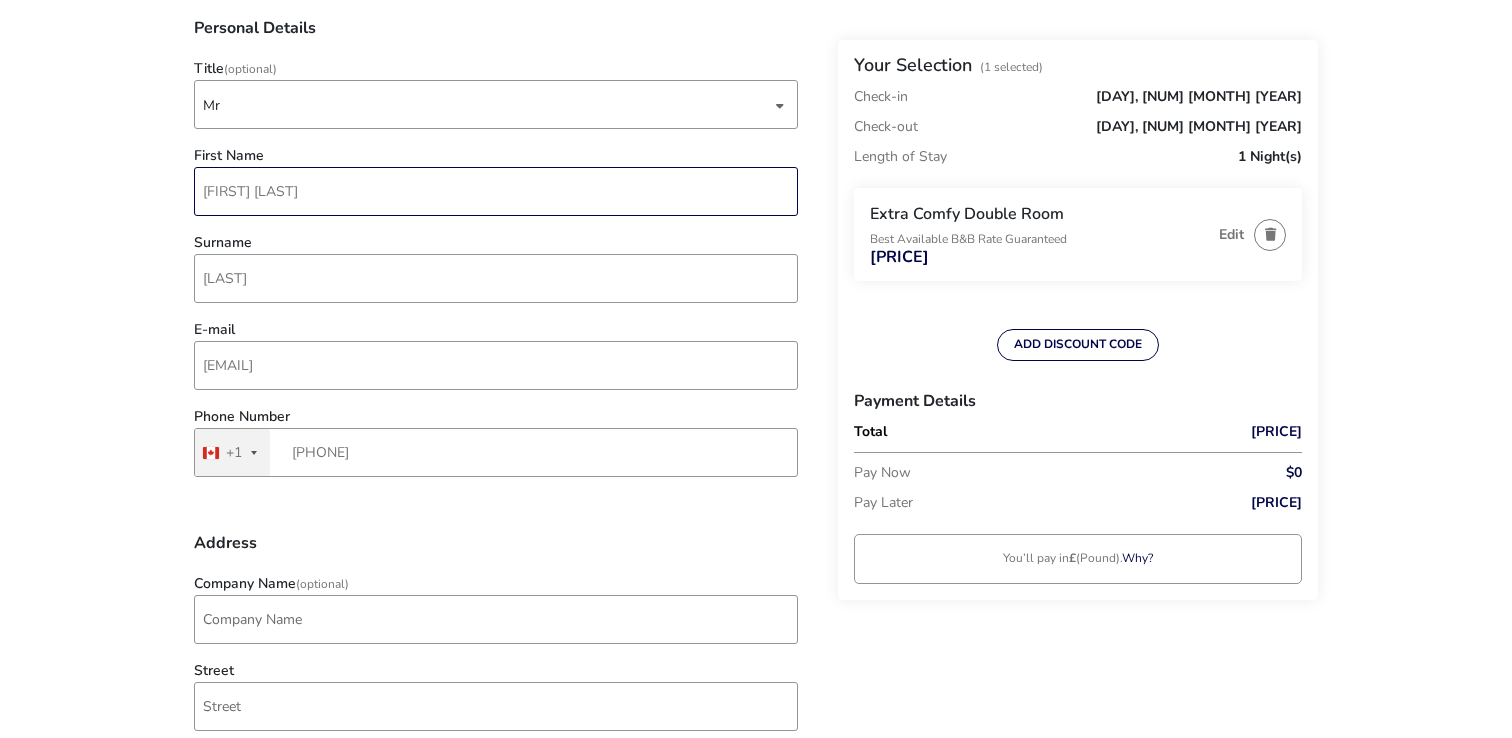 click on "[FIRST] [LAST]" at bounding box center [496, 191] 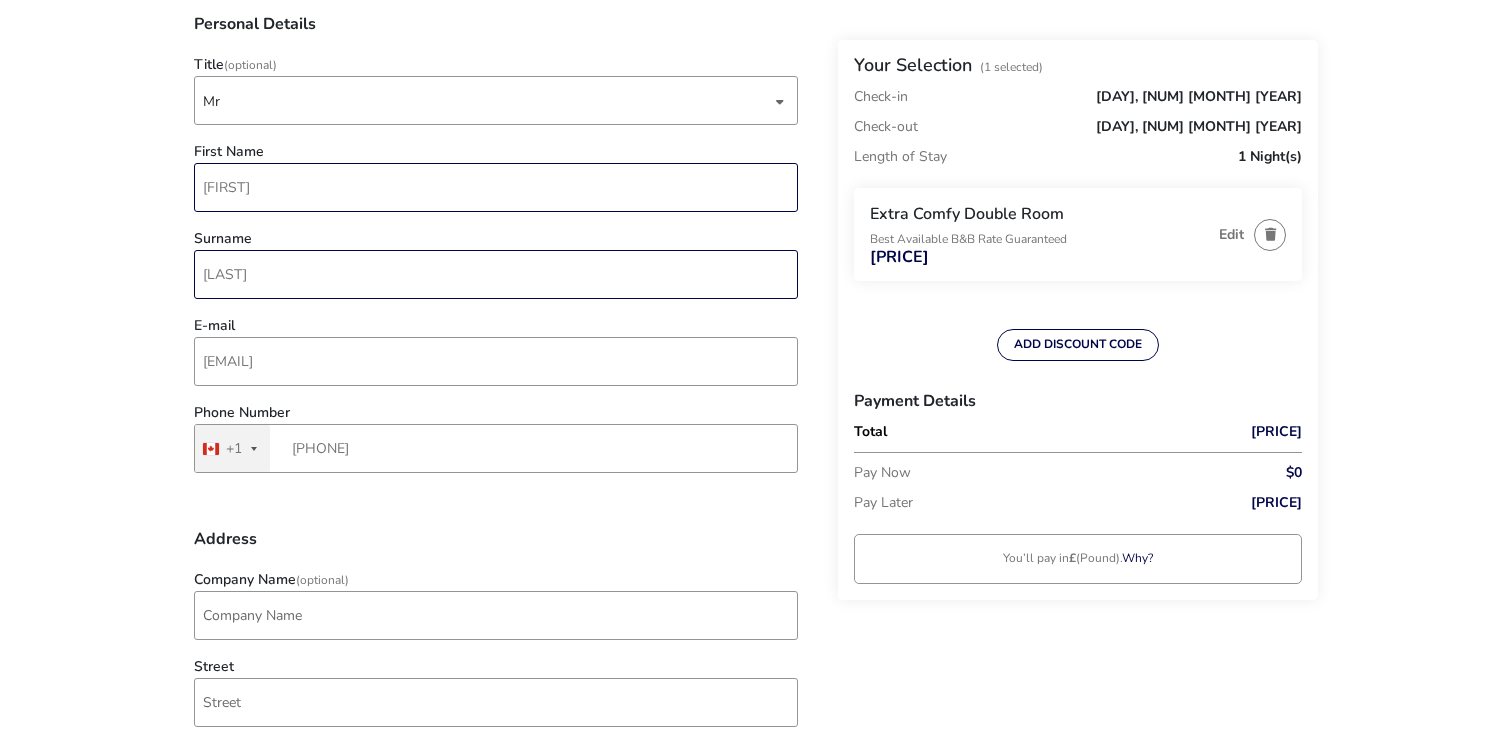 scroll, scrollTop: 258, scrollLeft: 0, axis: vertical 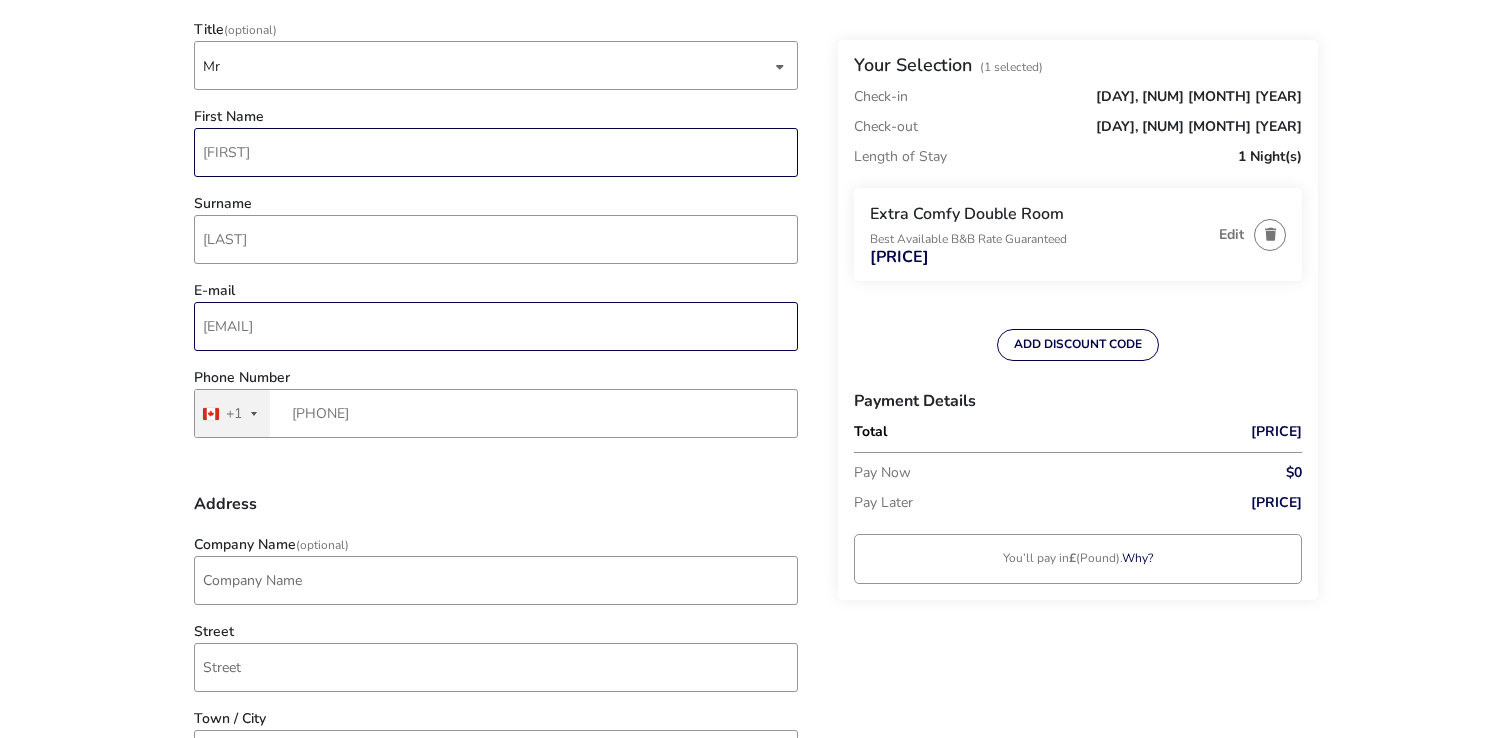 type on "[FIRST]" 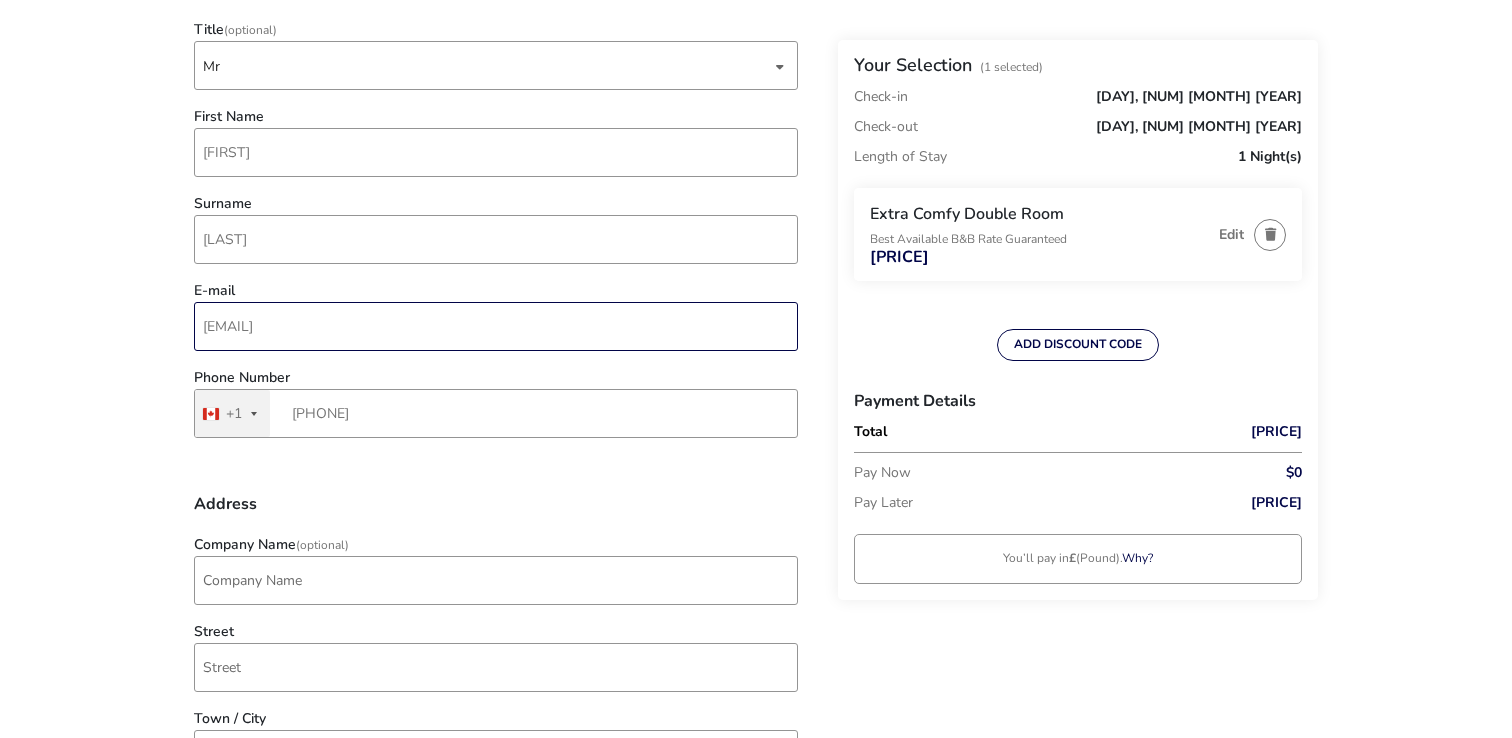 click on "[EMAIL]" at bounding box center [496, 326] 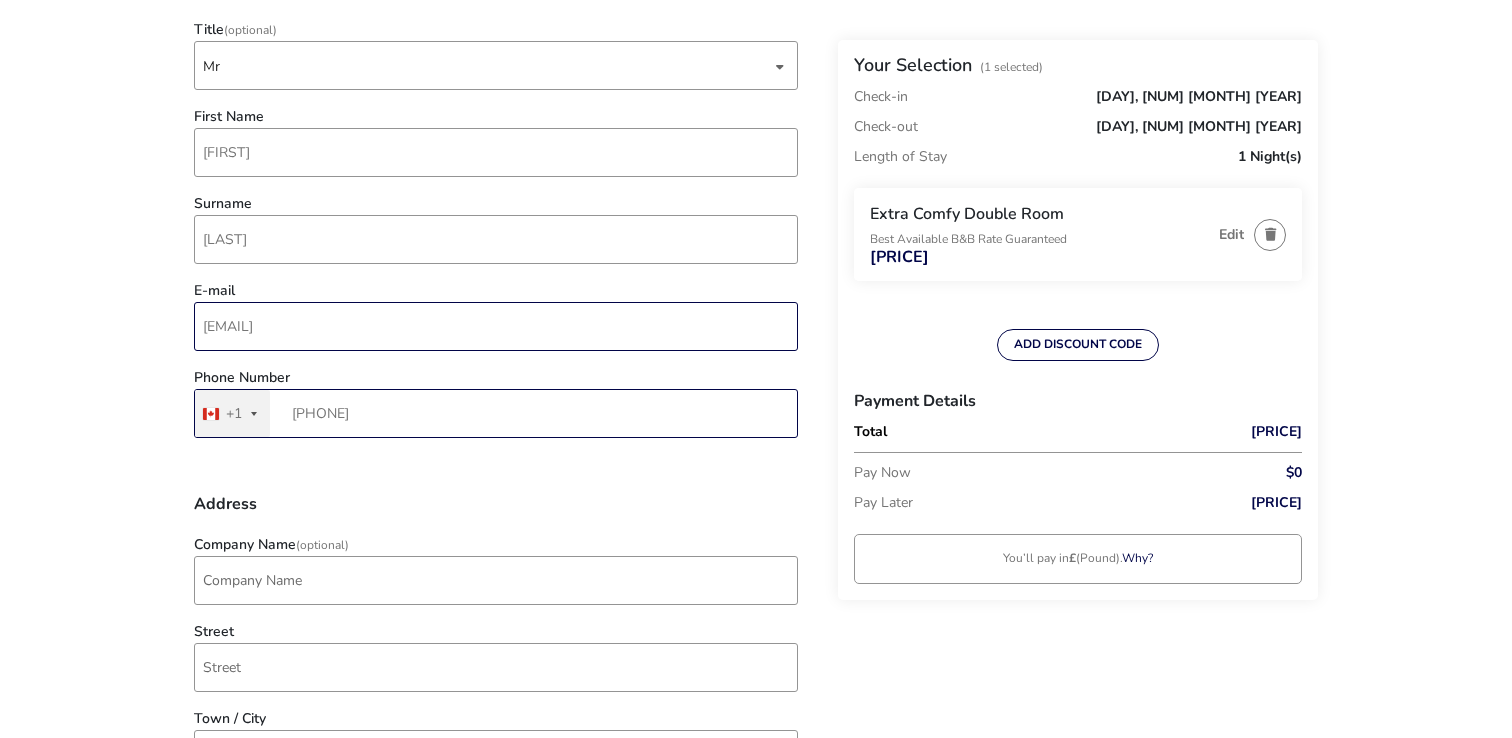 type on "[EMAIL]" 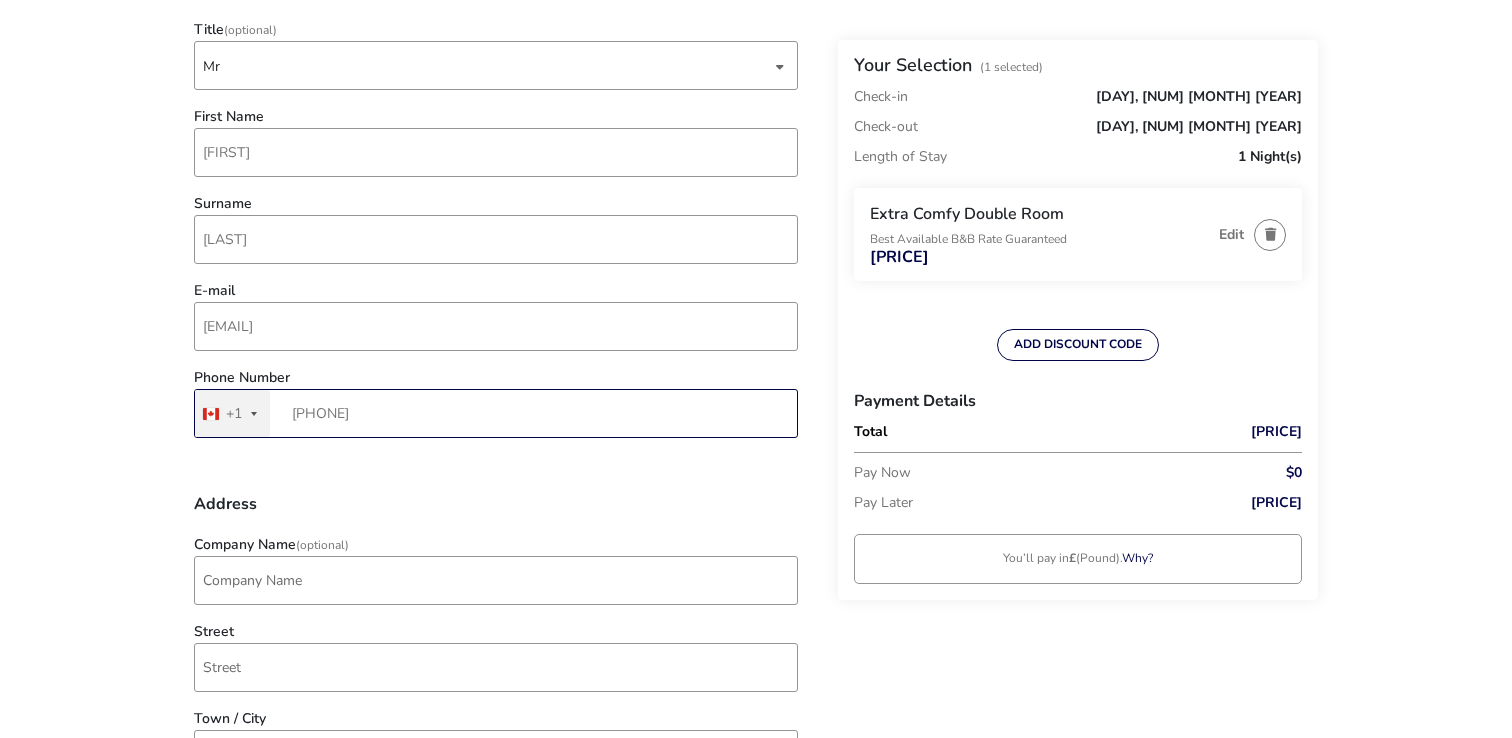click on "[PHONE]" at bounding box center [496, 413] 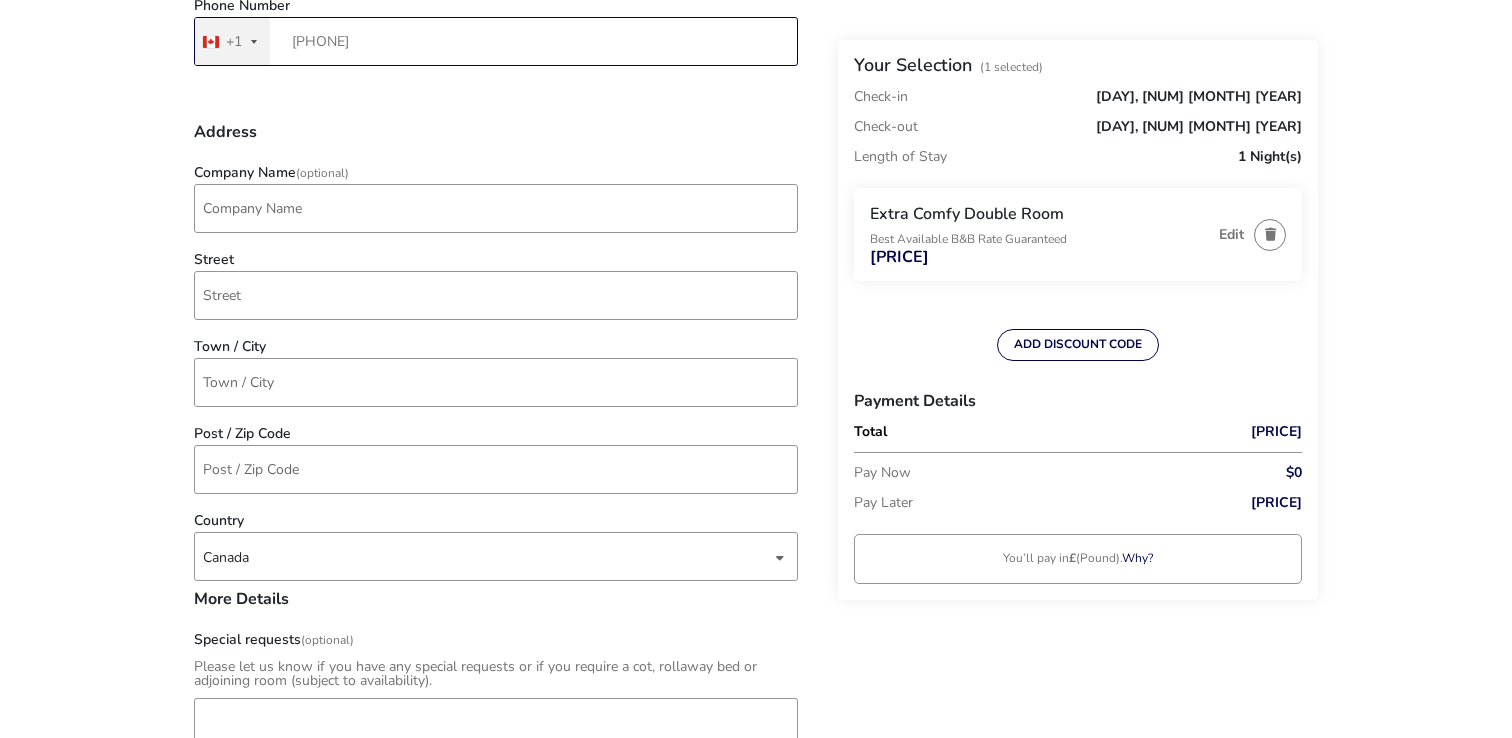 scroll, scrollTop: 658, scrollLeft: 0, axis: vertical 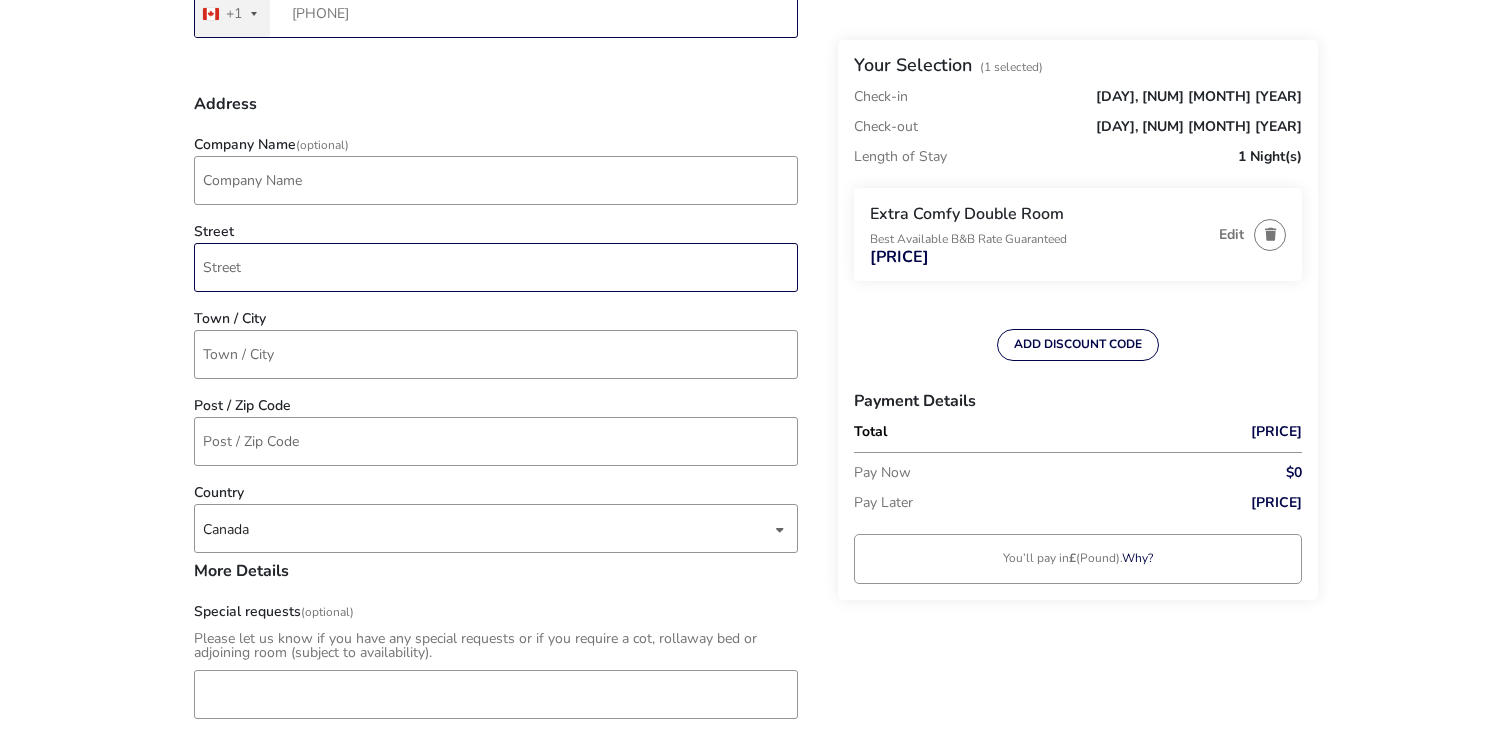 type on "[PHONE]" 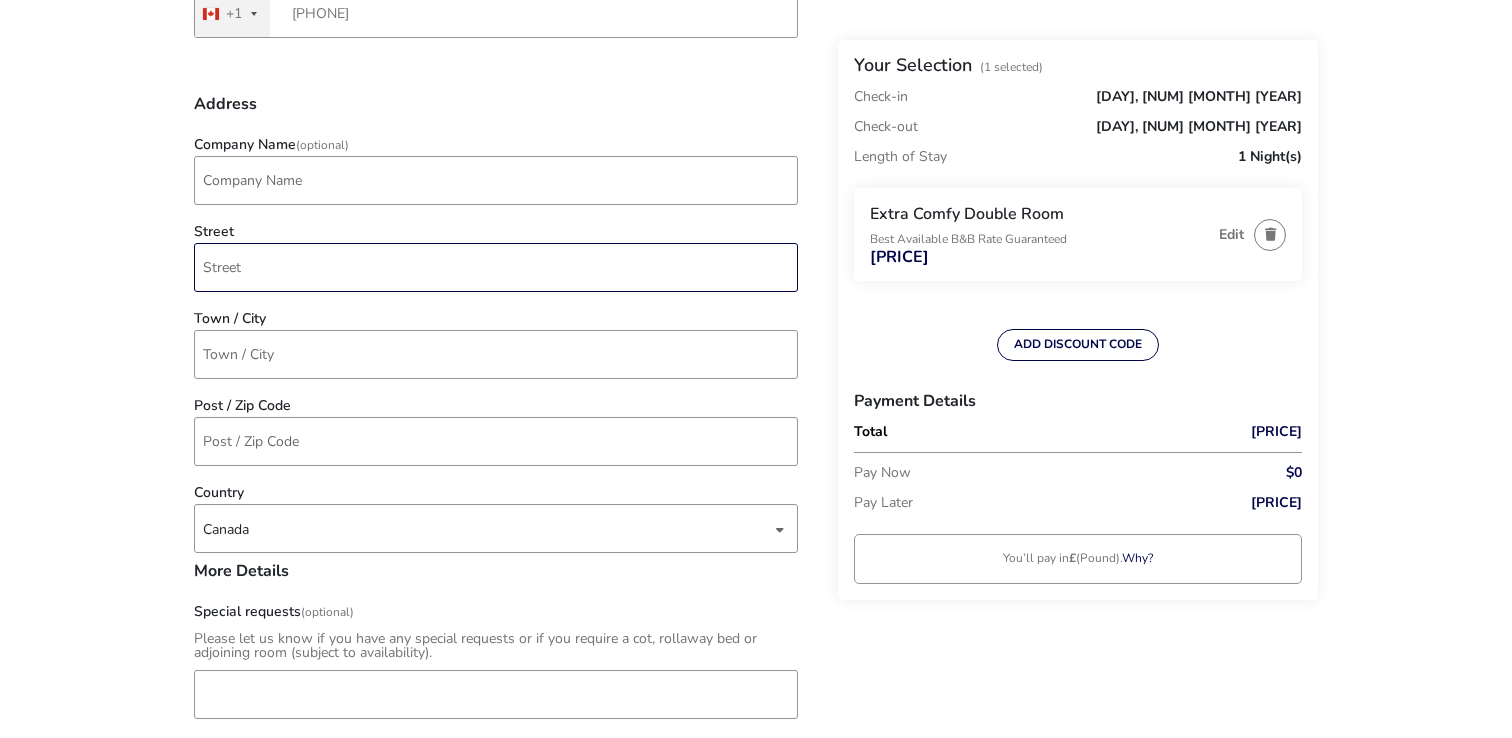 click on "Street" at bounding box center (496, 267) 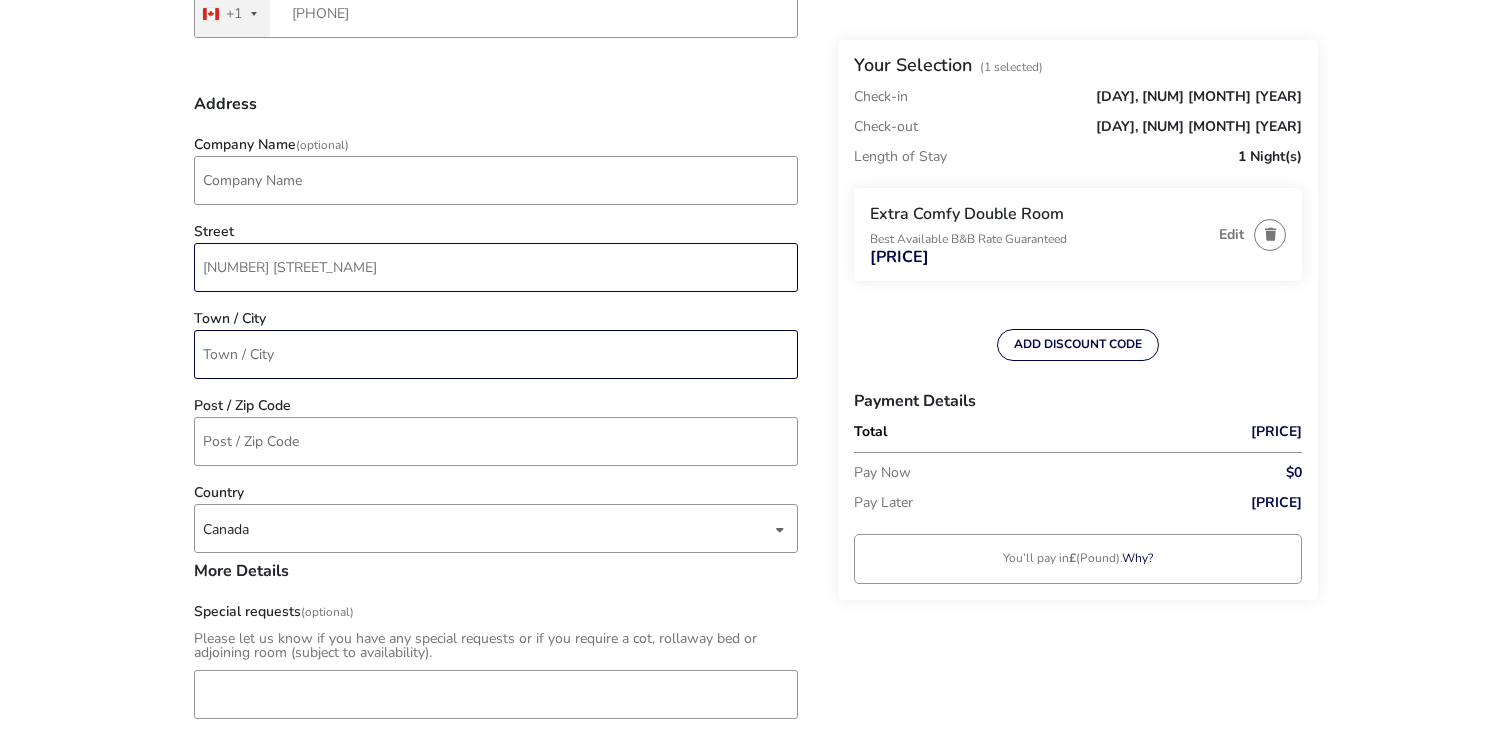 type on "[NUMBER] [STREET_NAME]" 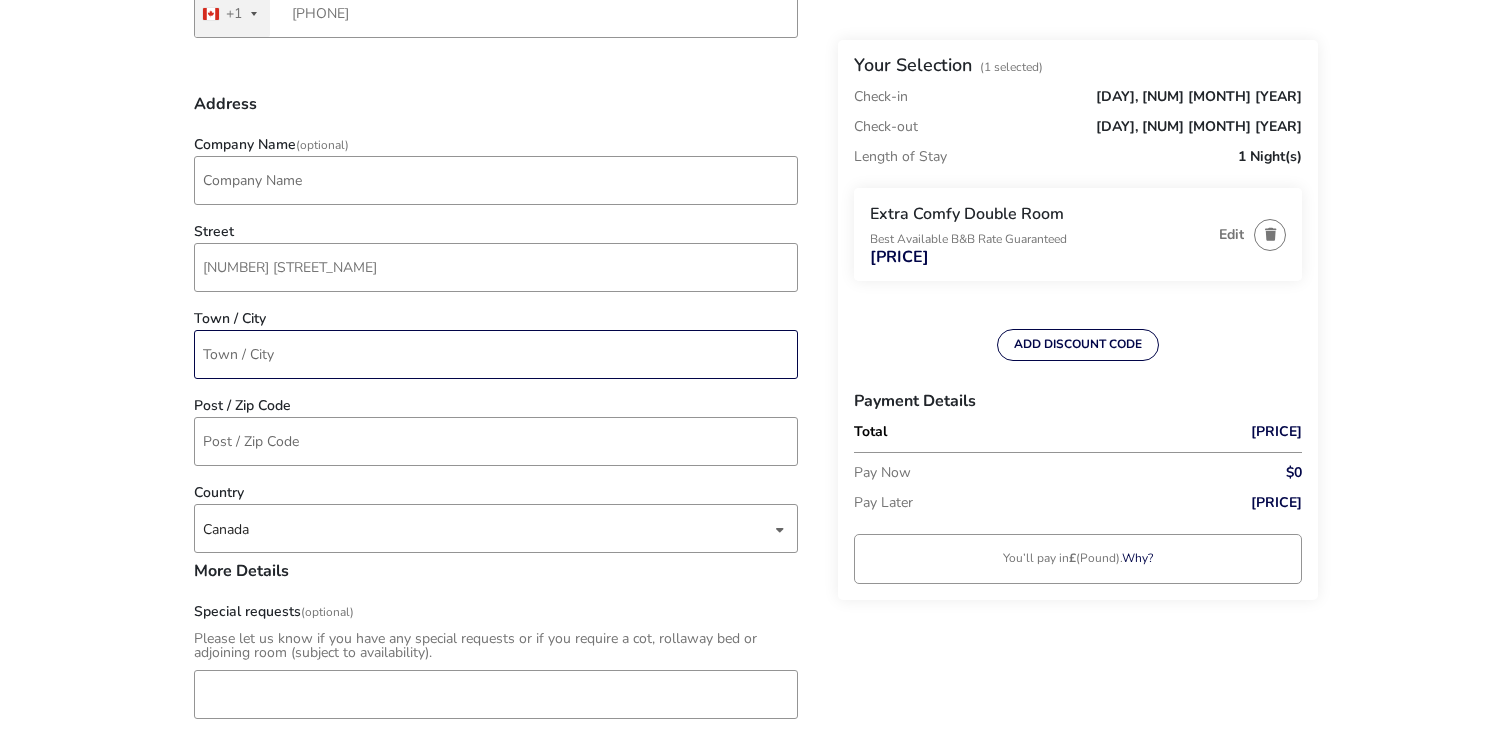 click on "Town / City" at bounding box center (496, 354) 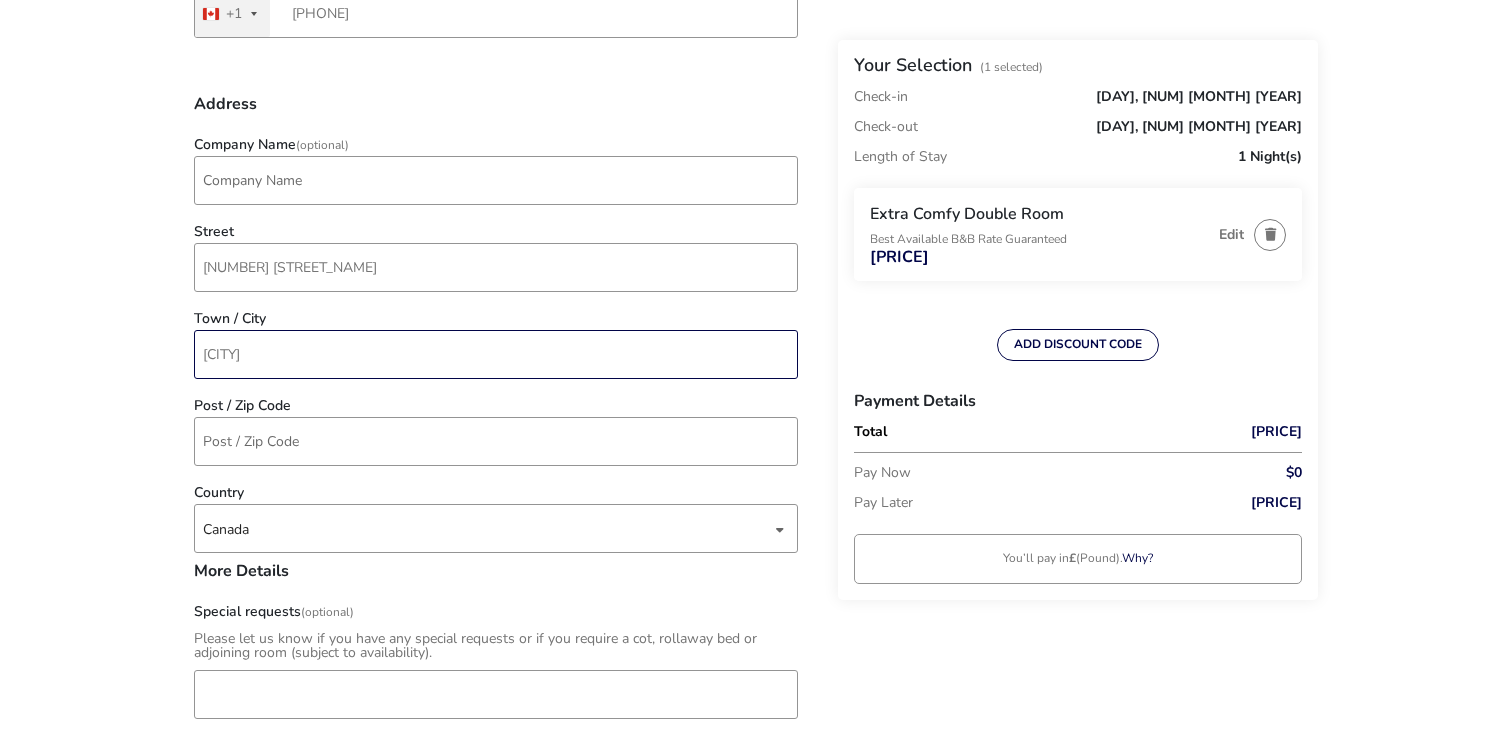 type on "l" 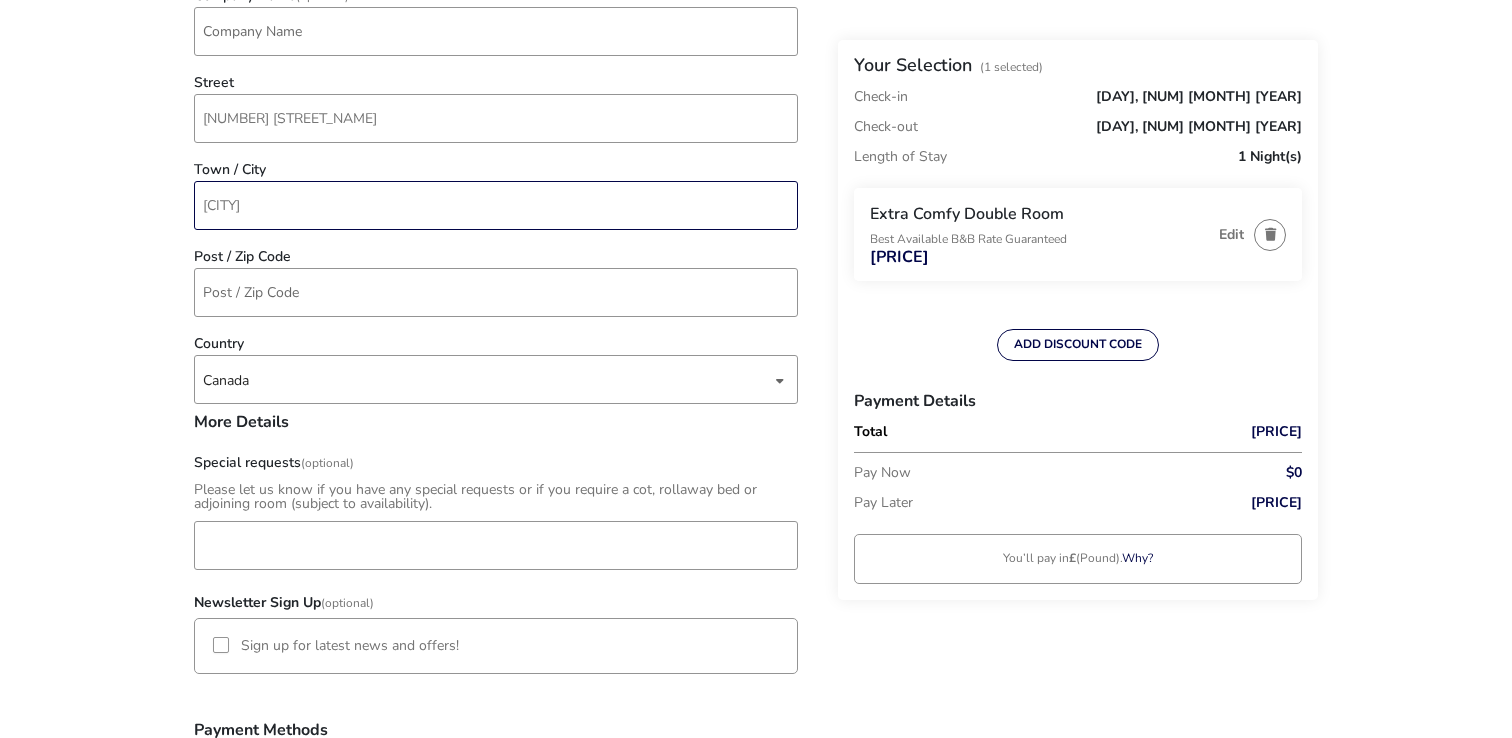 scroll, scrollTop: 799, scrollLeft: 0, axis: vertical 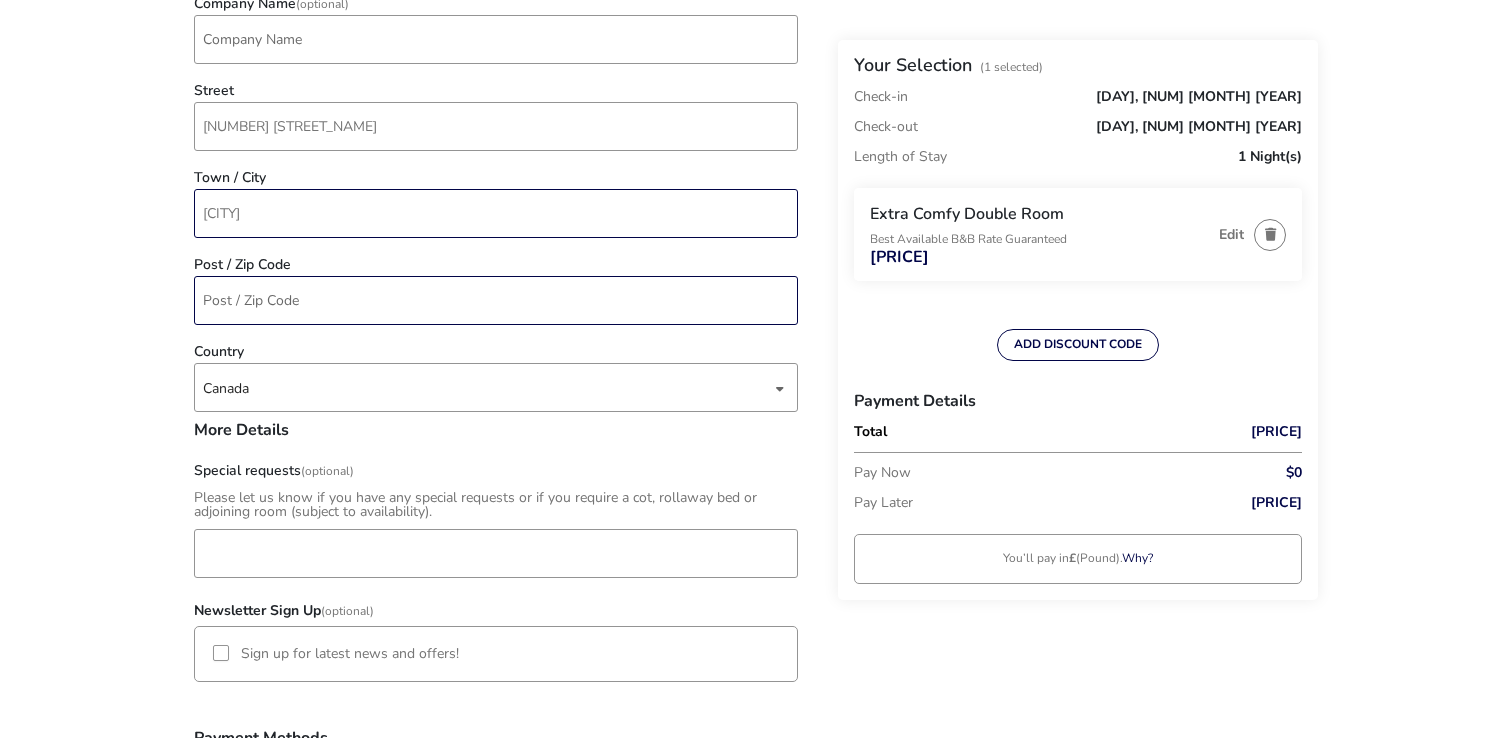 type on "[CITY]" 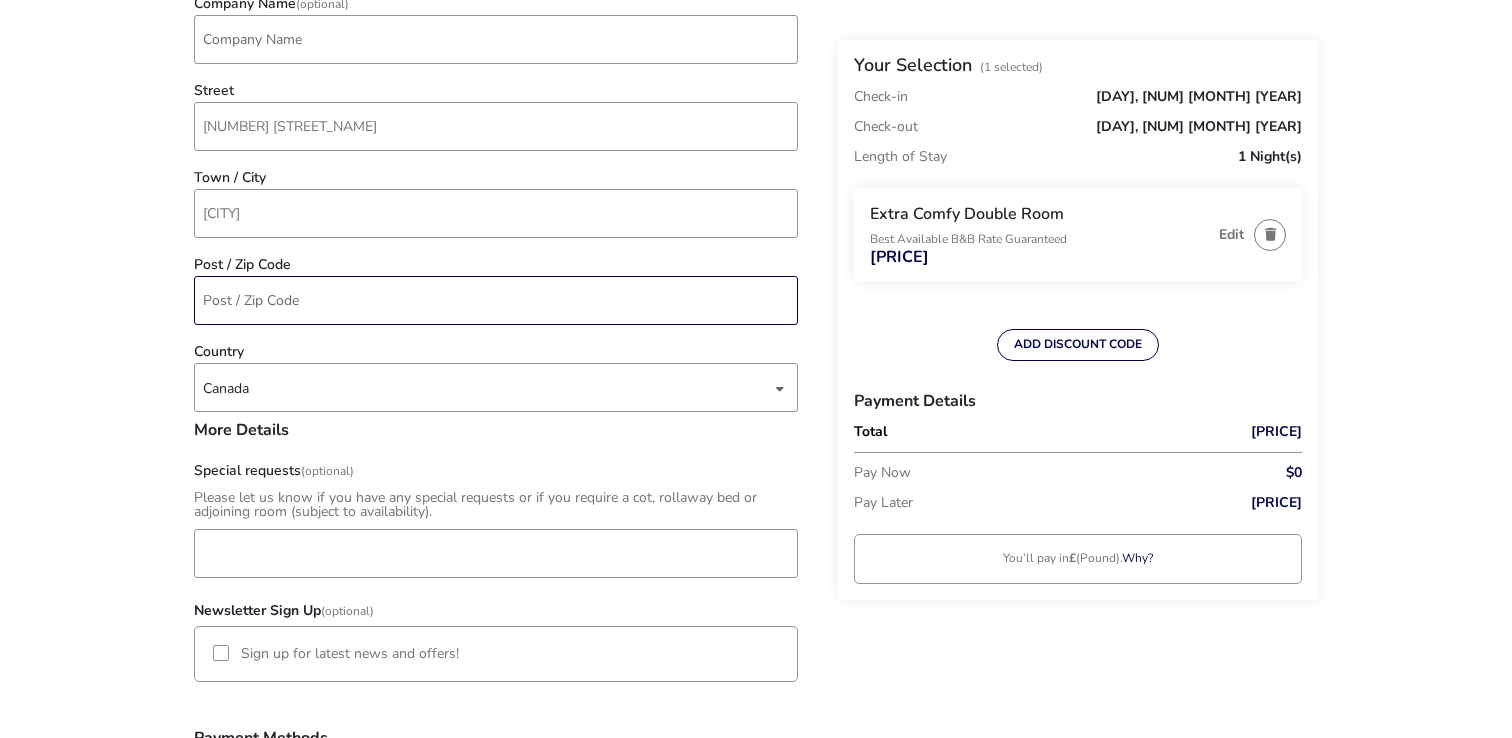 click on "Post / Zip Code" at bounding box center [496, 300] 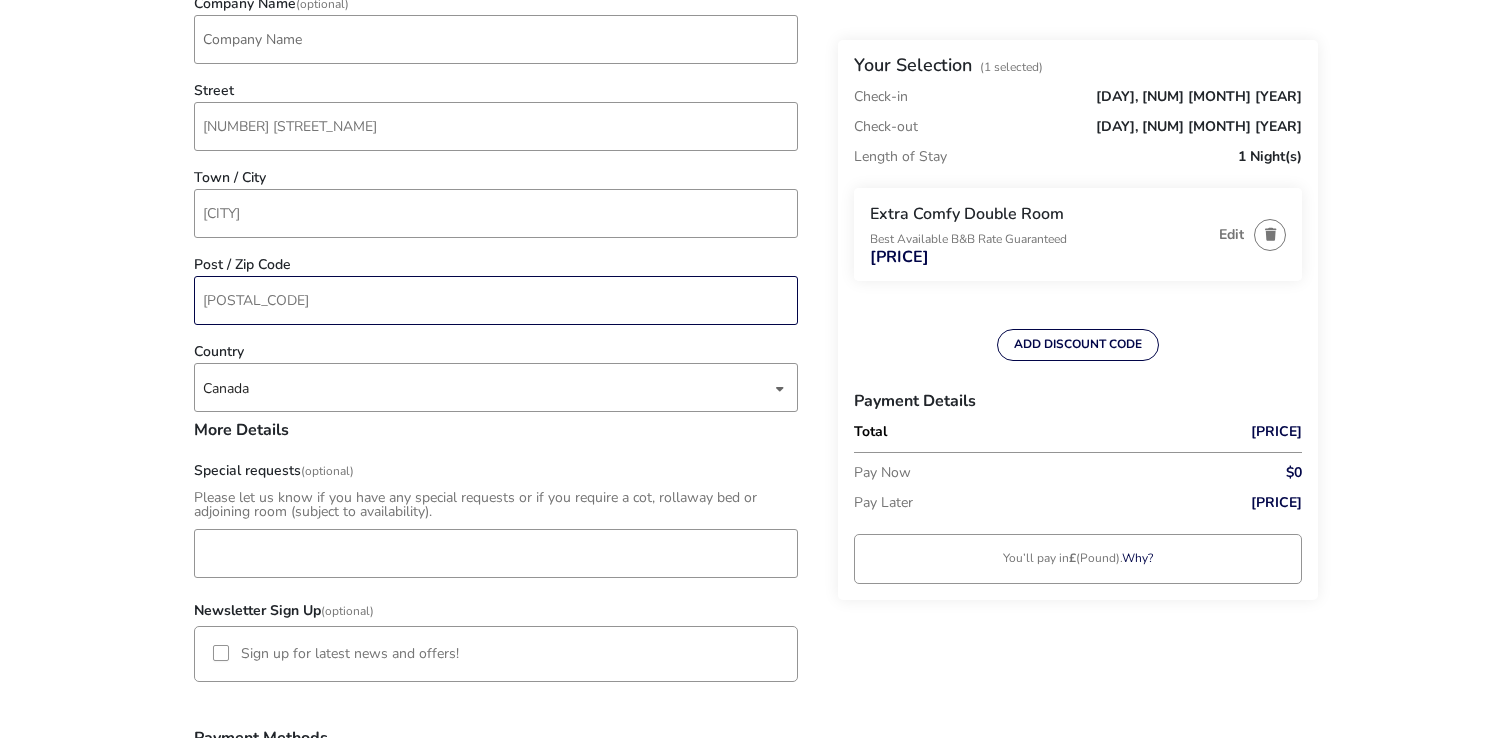 type on "[POSTAL_CODE]" 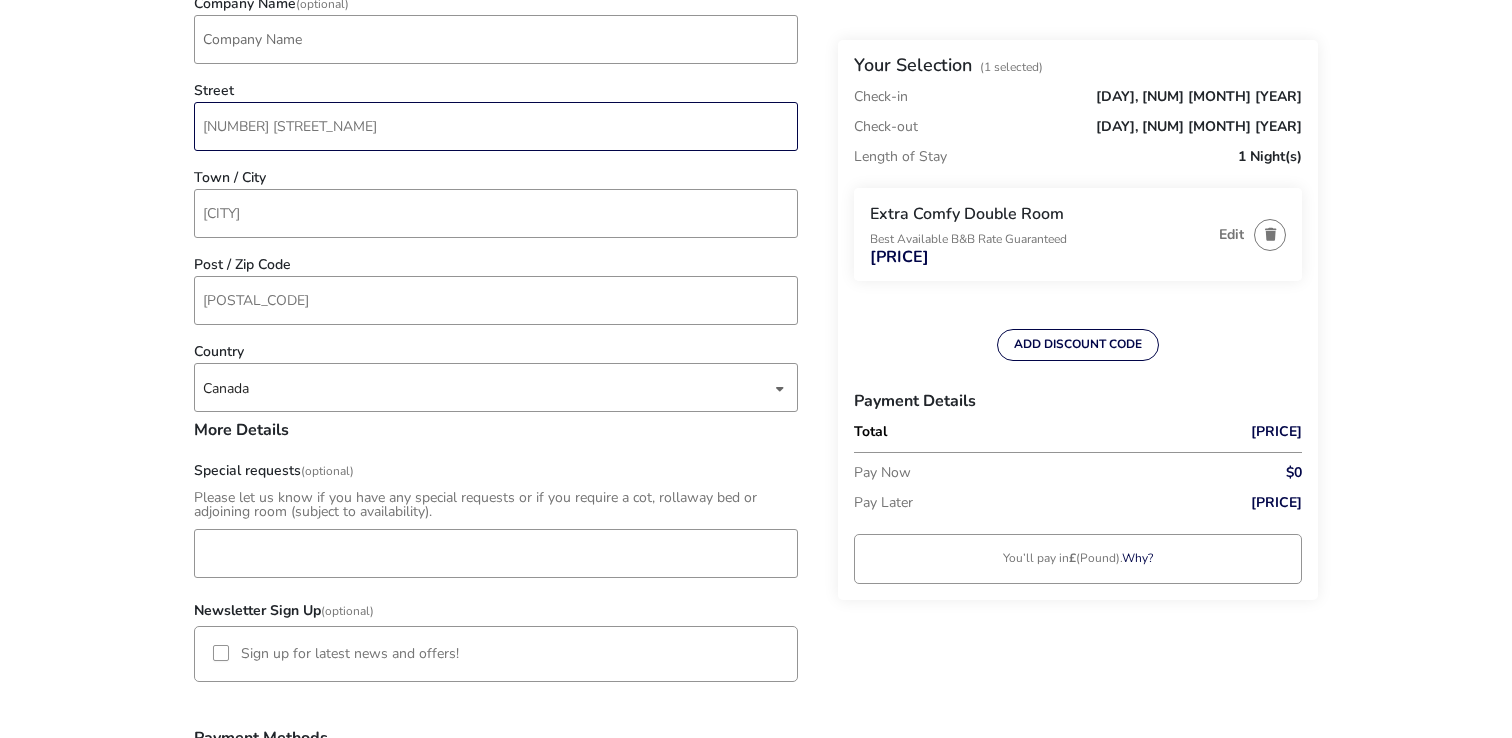 click on "[NUMBER] [STREET_NAME]" at bounding box center [496, 126] 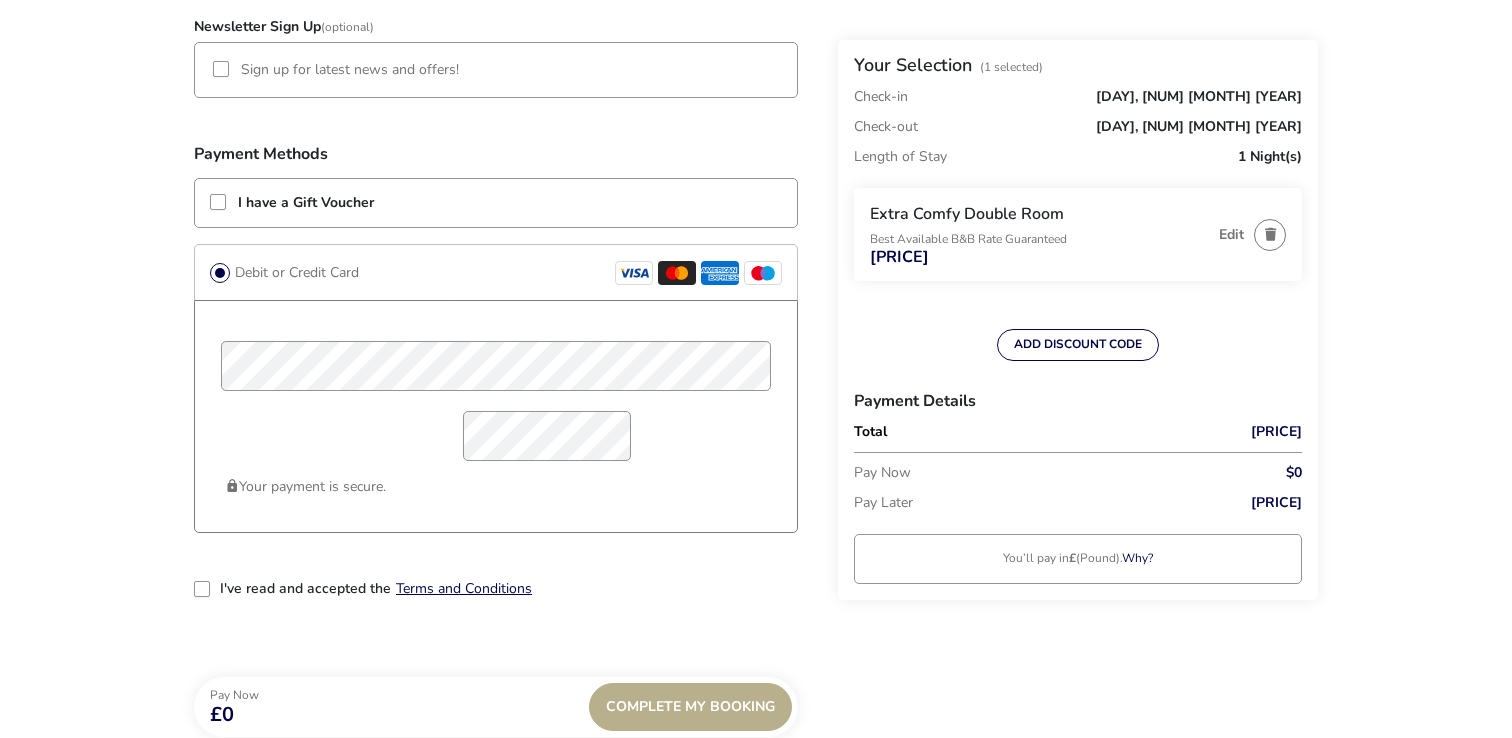 scroll, scrollTop: 1382, scrollLeft: 0, axis: vertical 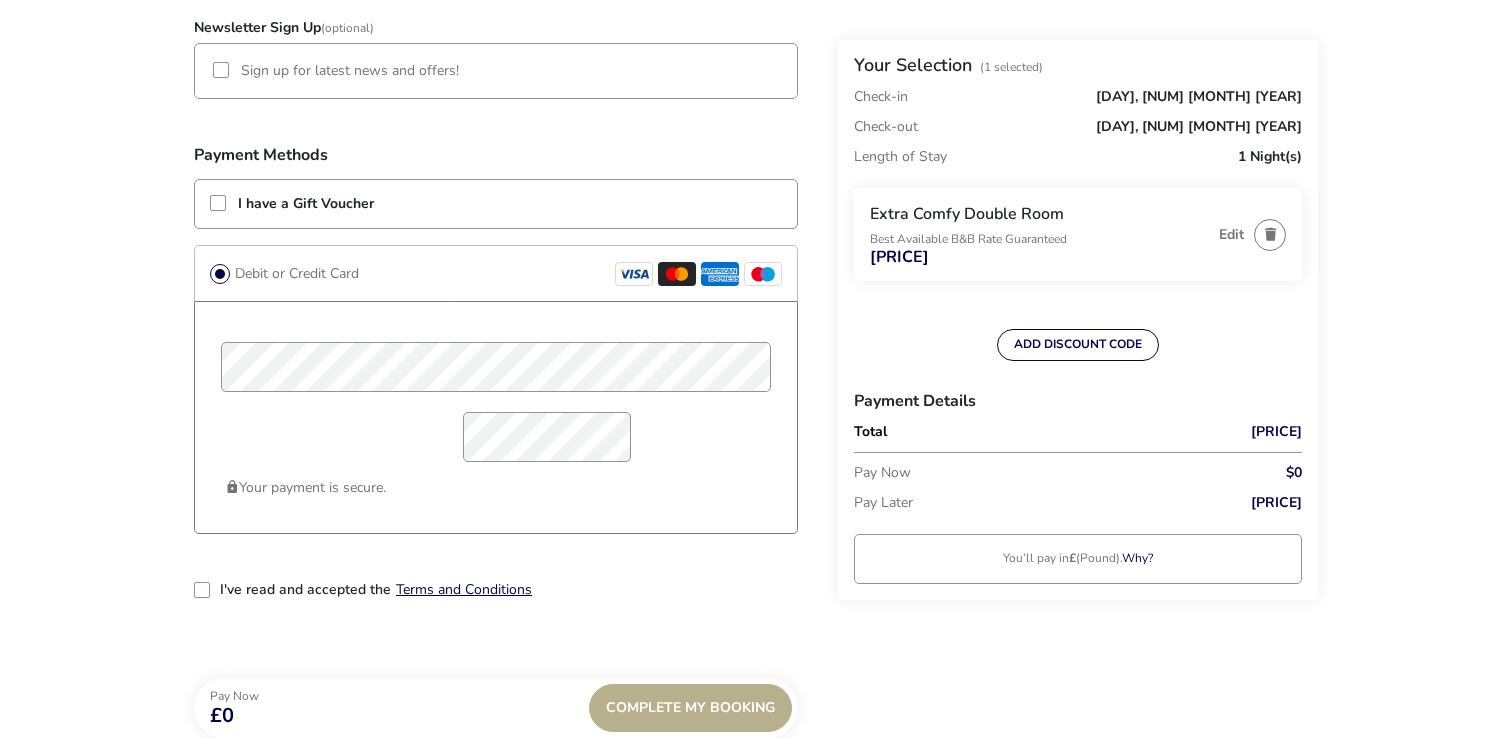type on "[NUMBER] [STREET_NAME]" 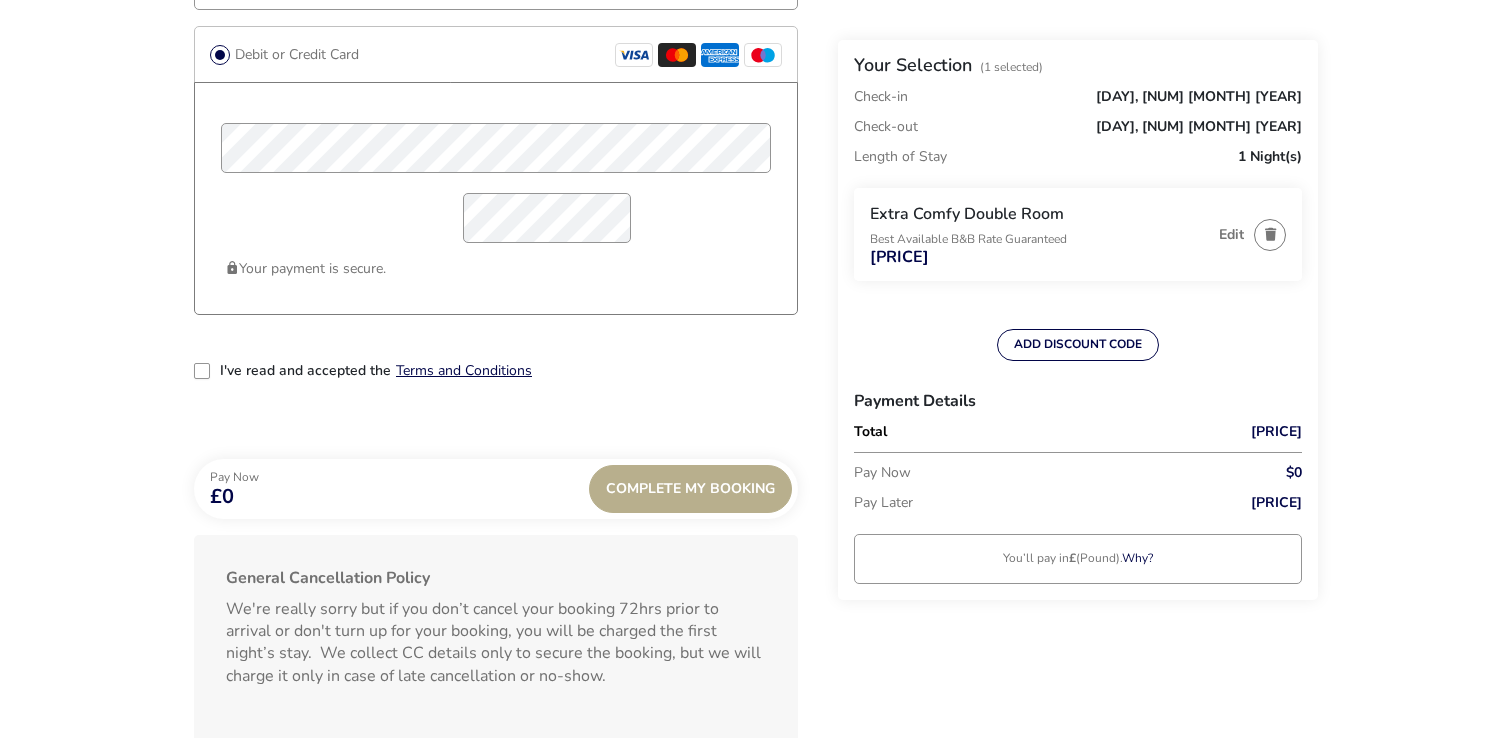 scroll, scrollTop: 1602, scrollLeft: 0, axis: vertical 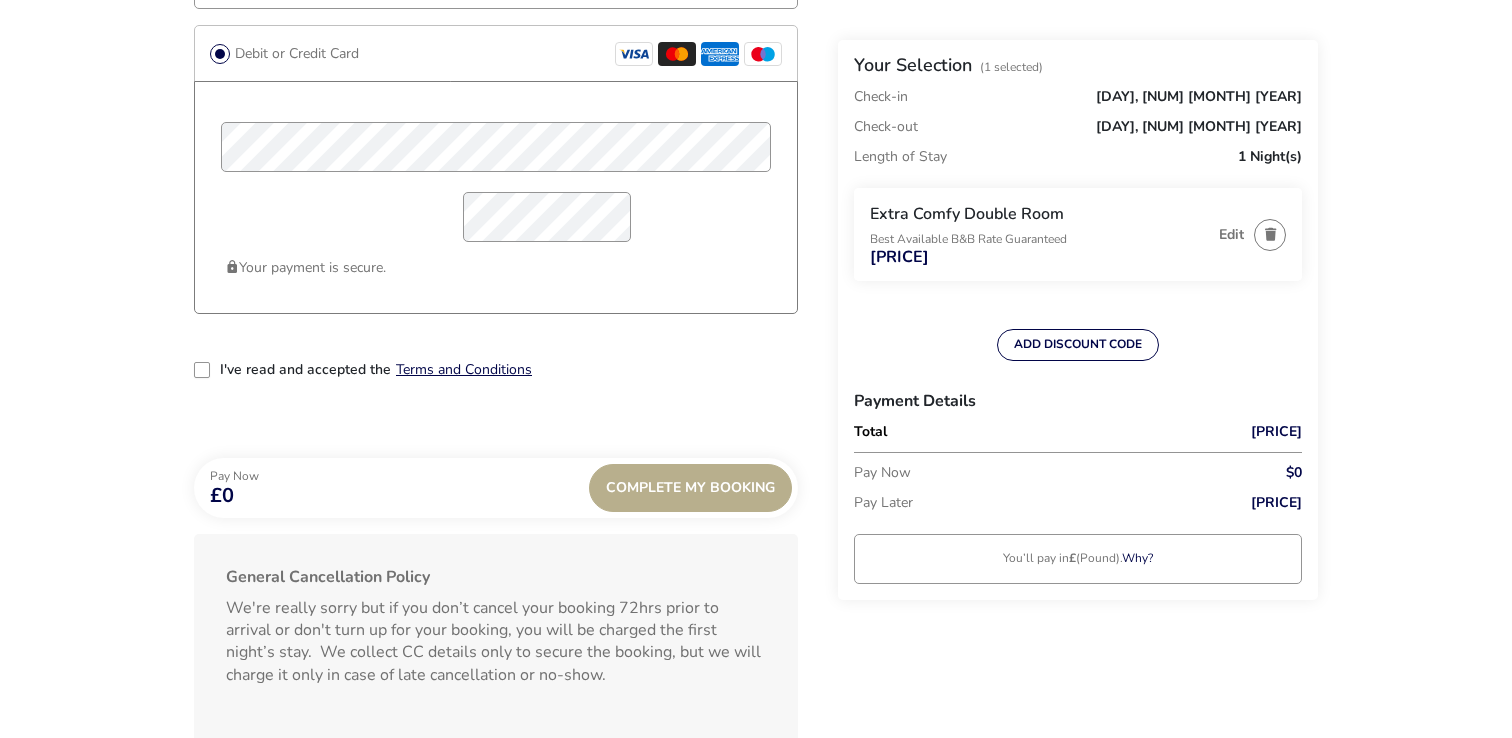 click at bounding box center (202, 370) 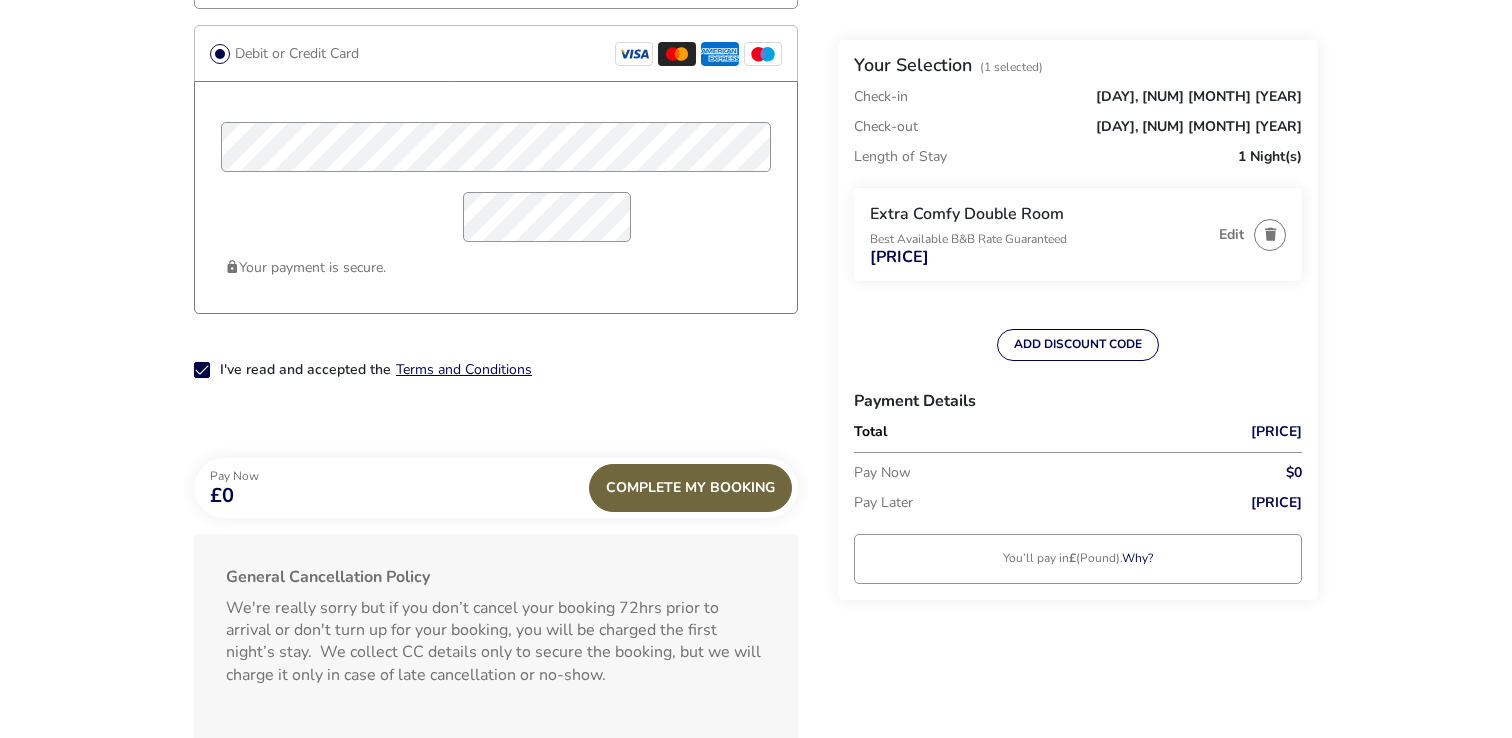 click on "Complete My Booking" at bounding box center [690, 488] 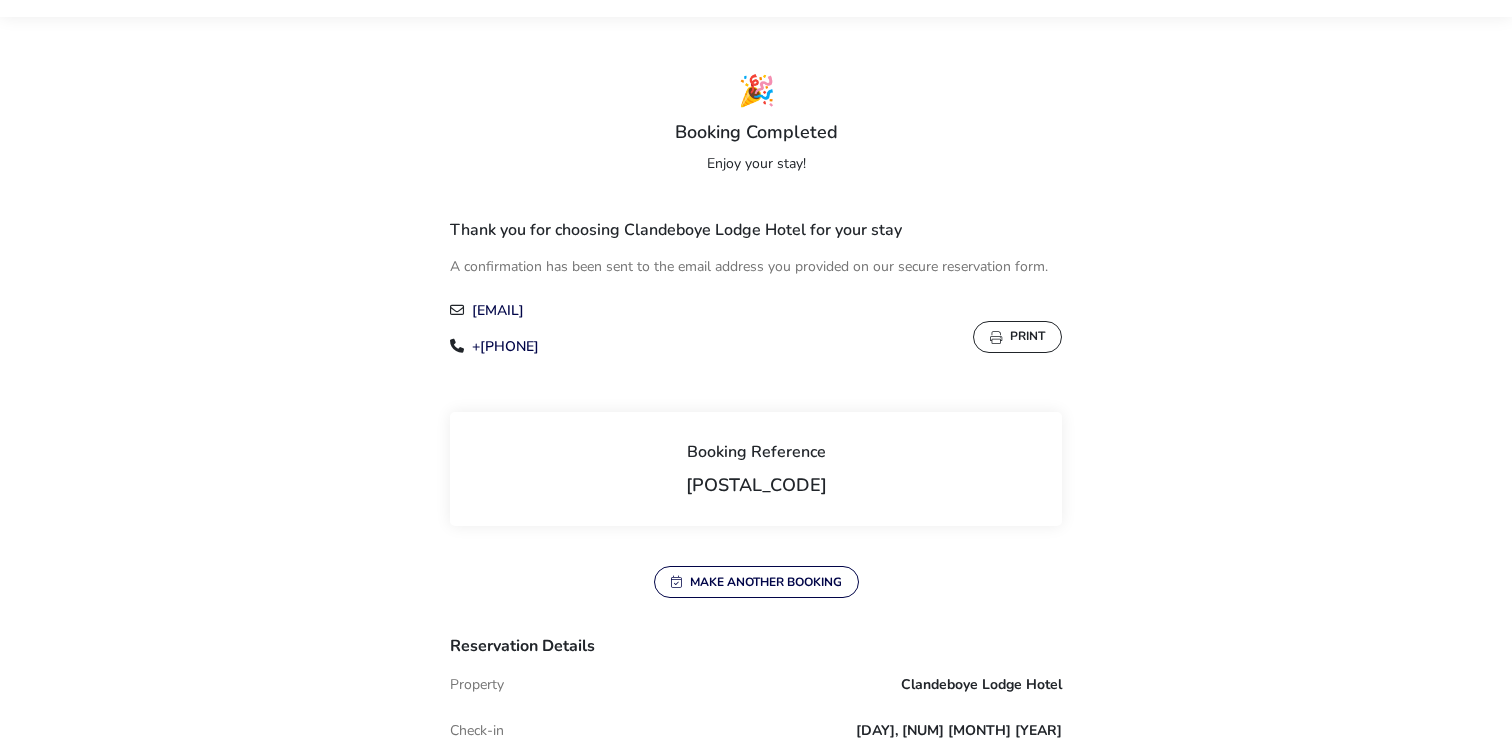 scroll, scrollTop: 0, scrollLeft: 0, axis: both 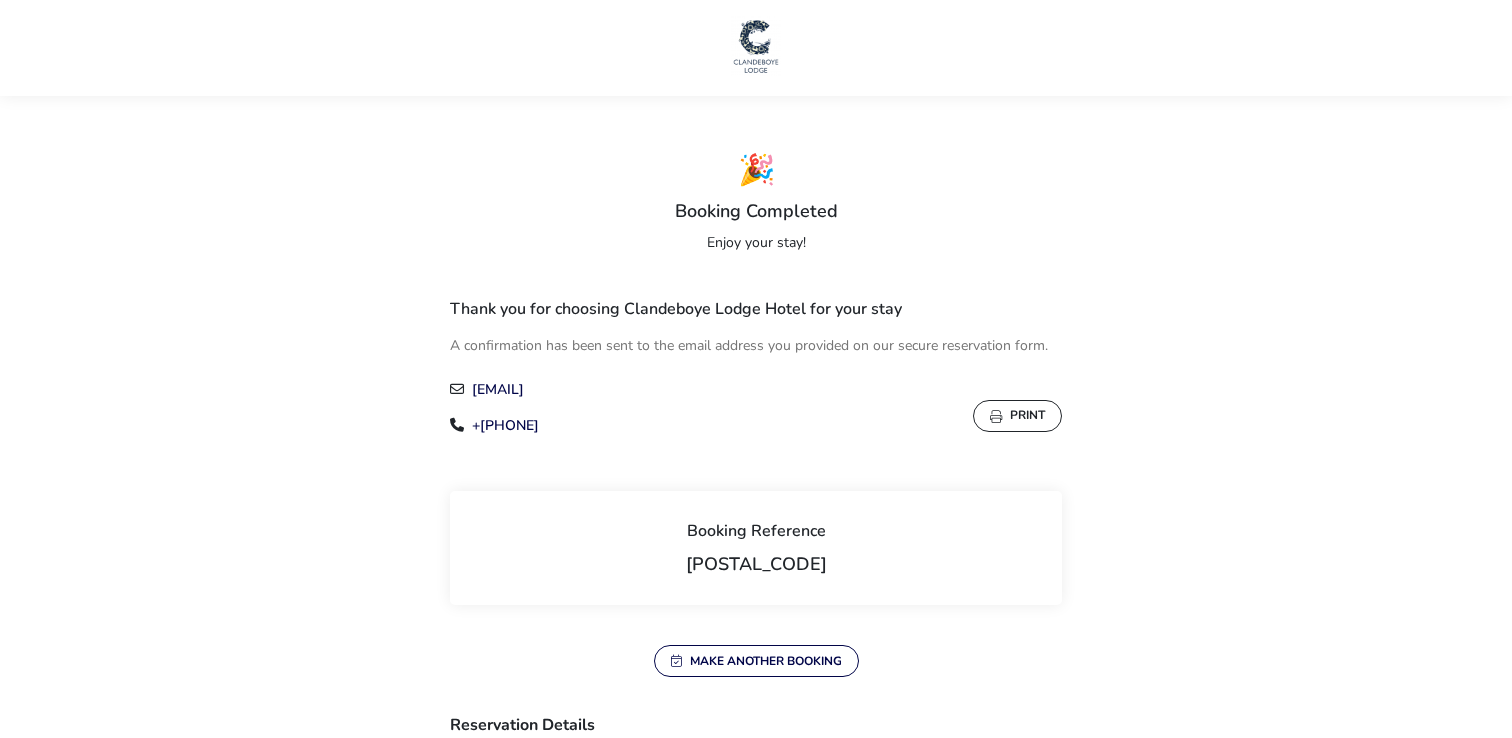 click at bounding box center (756, 46) 